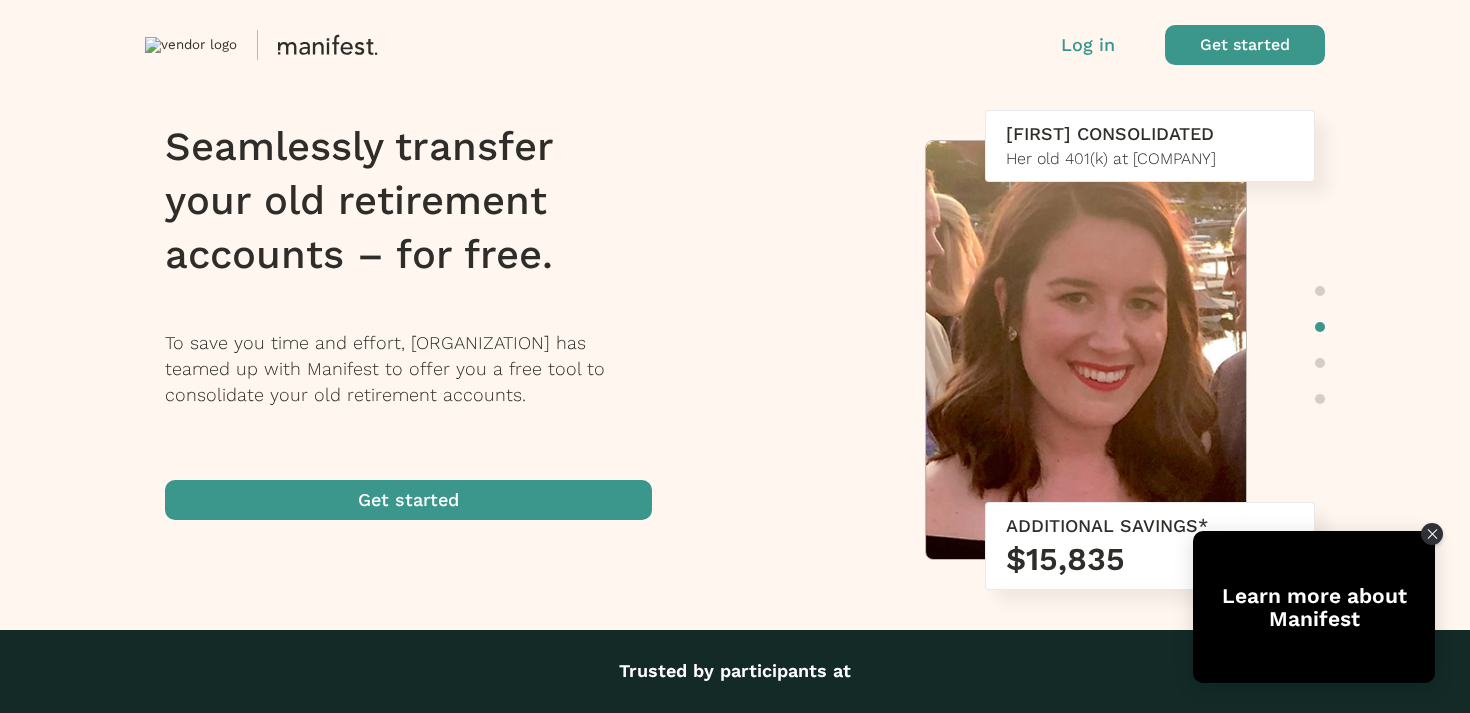 scroll, scrollTop: 0, scrollLeft: 0, axis: both 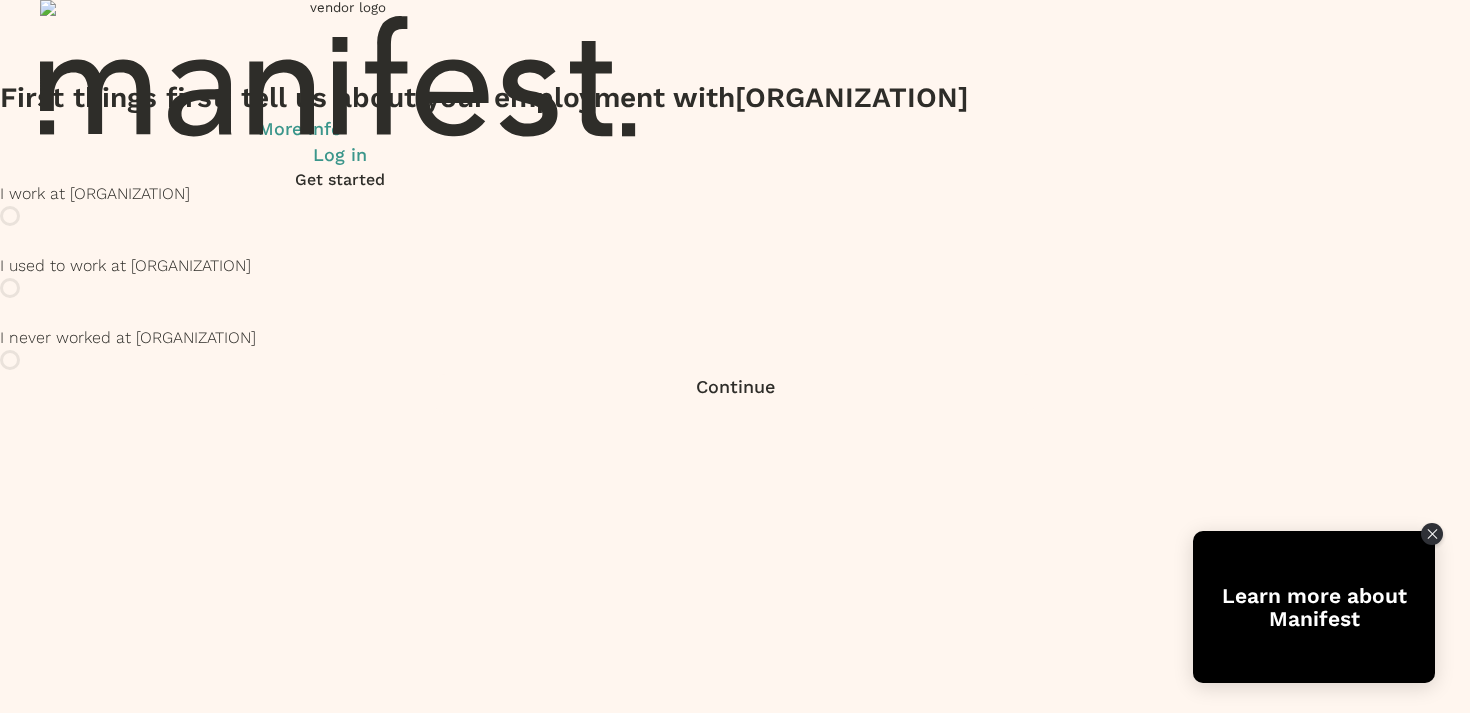 click at bounding box center (10, 216) 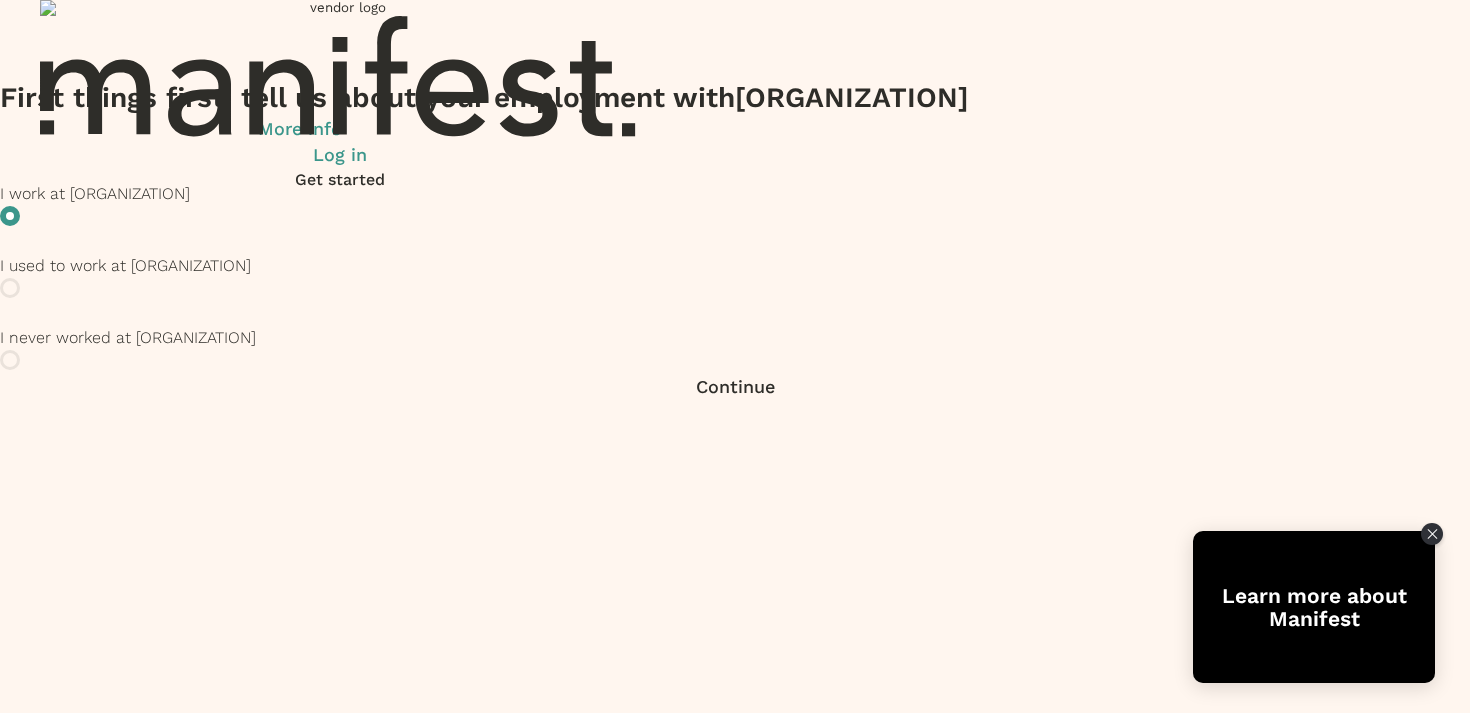 scroll, scrollTop: 25, scrollLeft: 0, axis: vertical 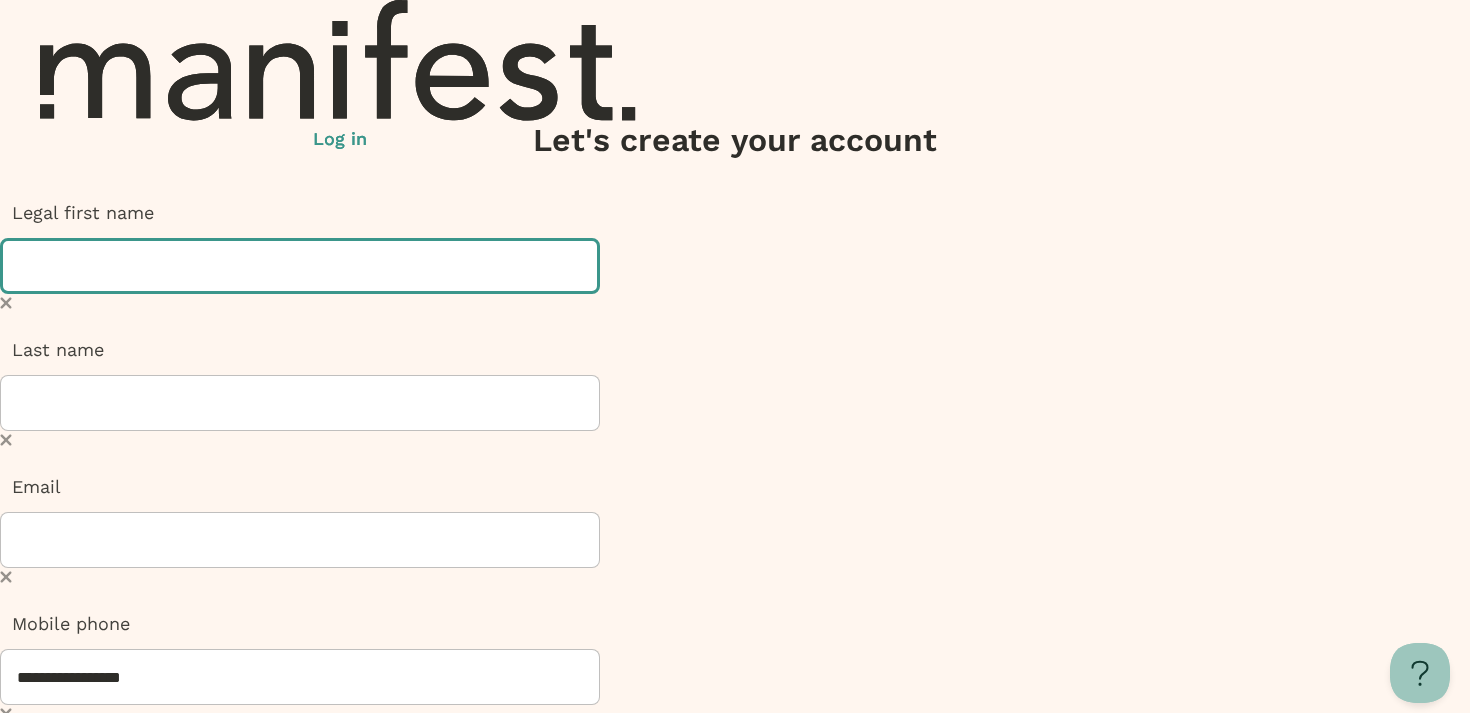 click at bounding box center (300, 266) 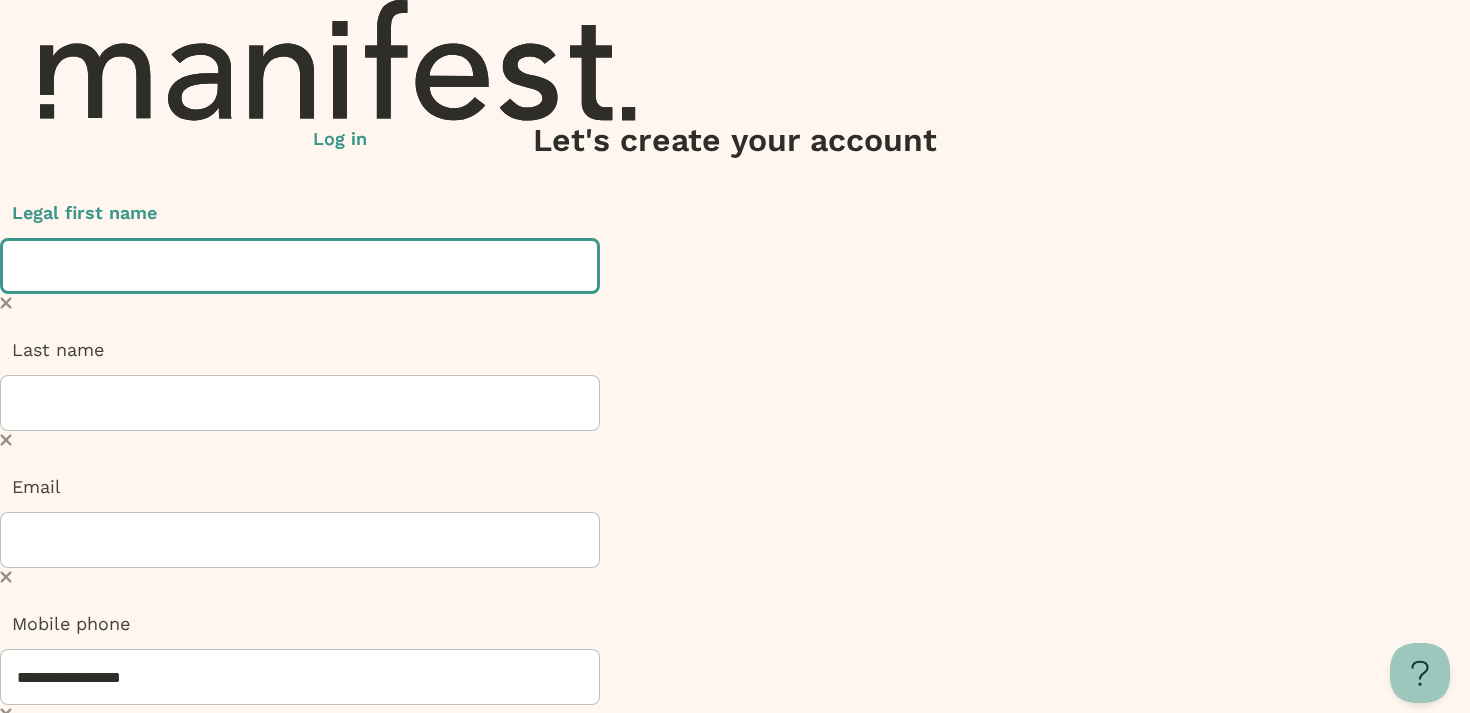 type on "*********" 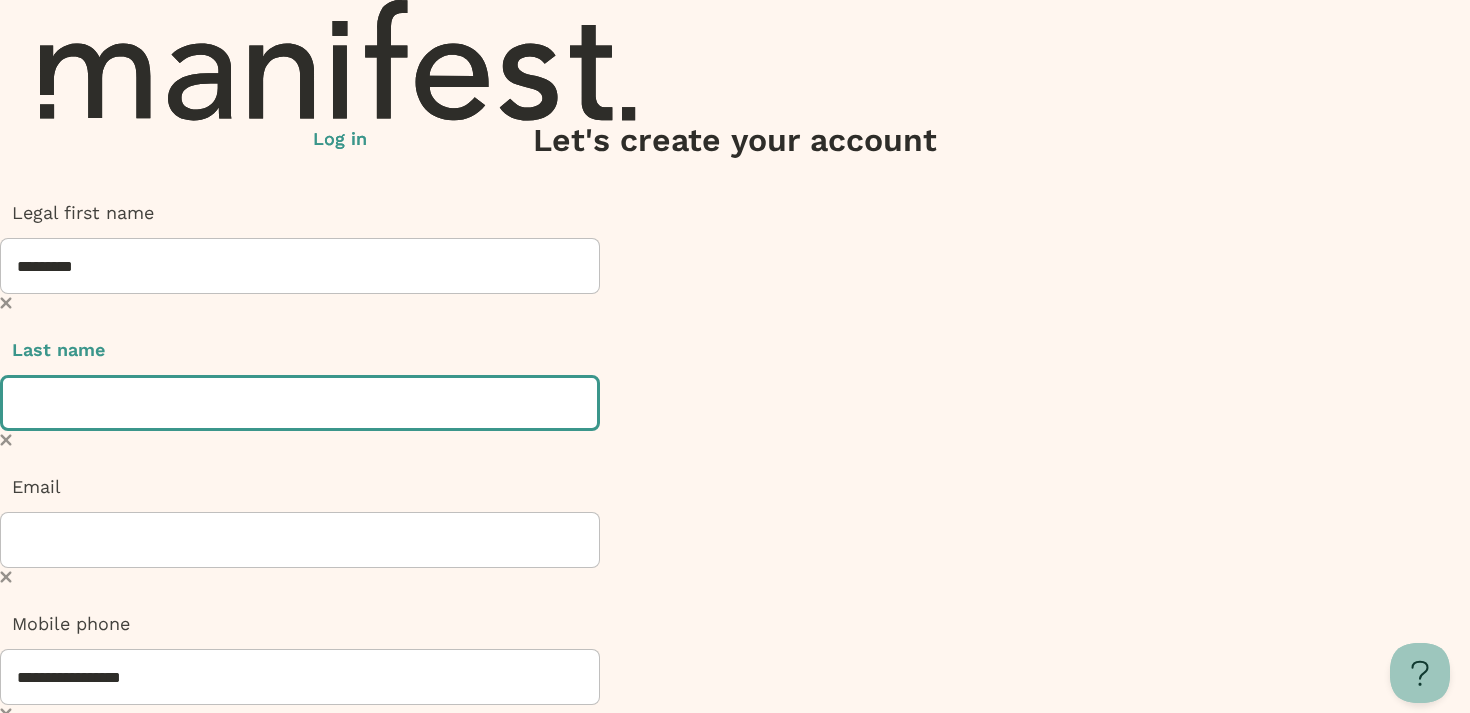 click at bounding box center (300, 403) 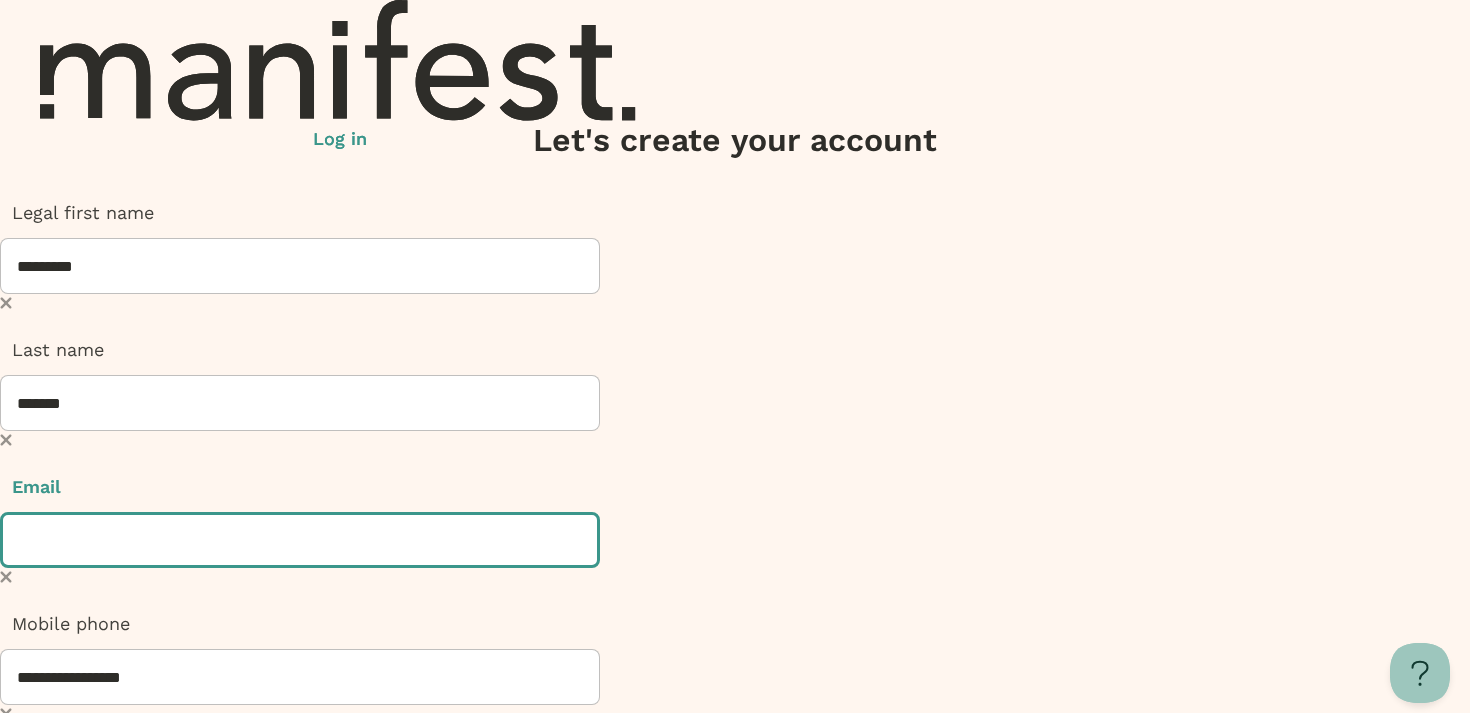 click at bounding box center [300, 540] 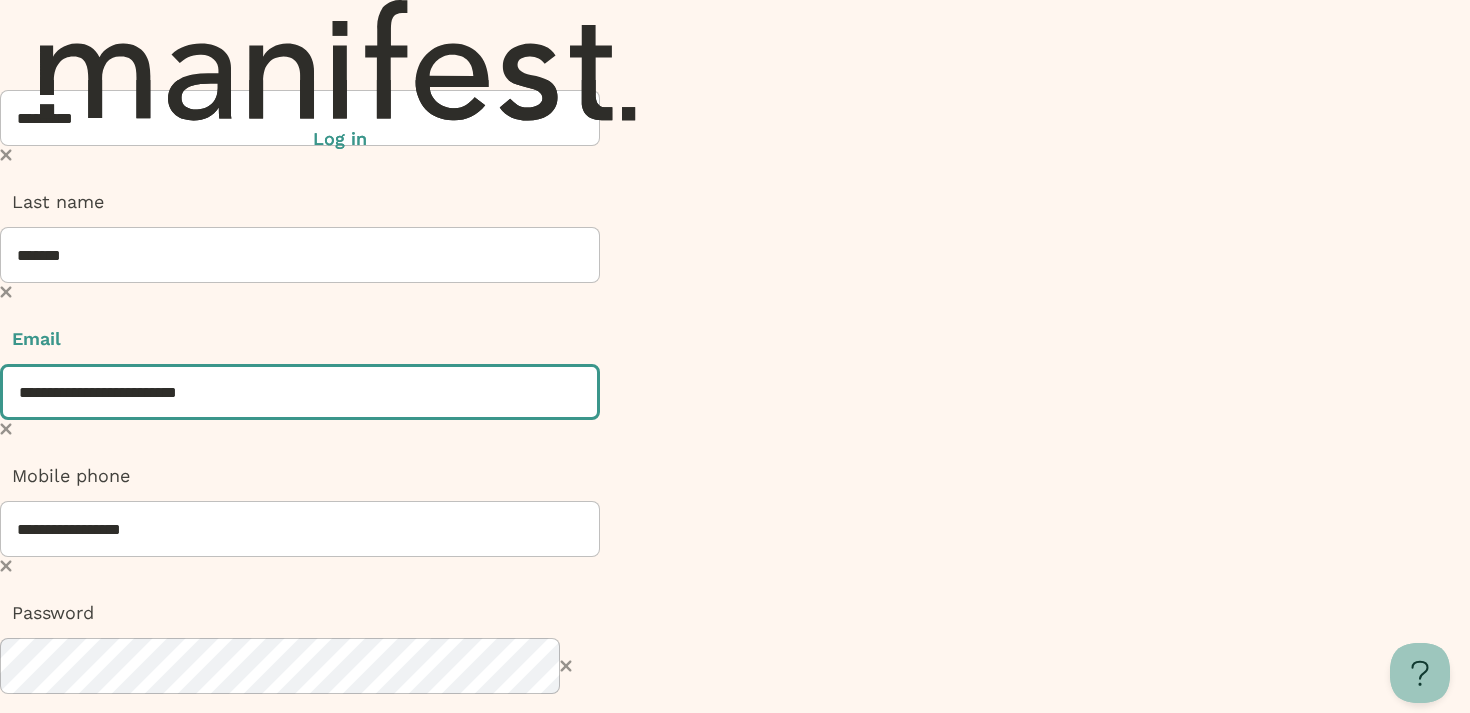 scroll, scrollTop: 151, scrollLeft: 0, axis: vertical 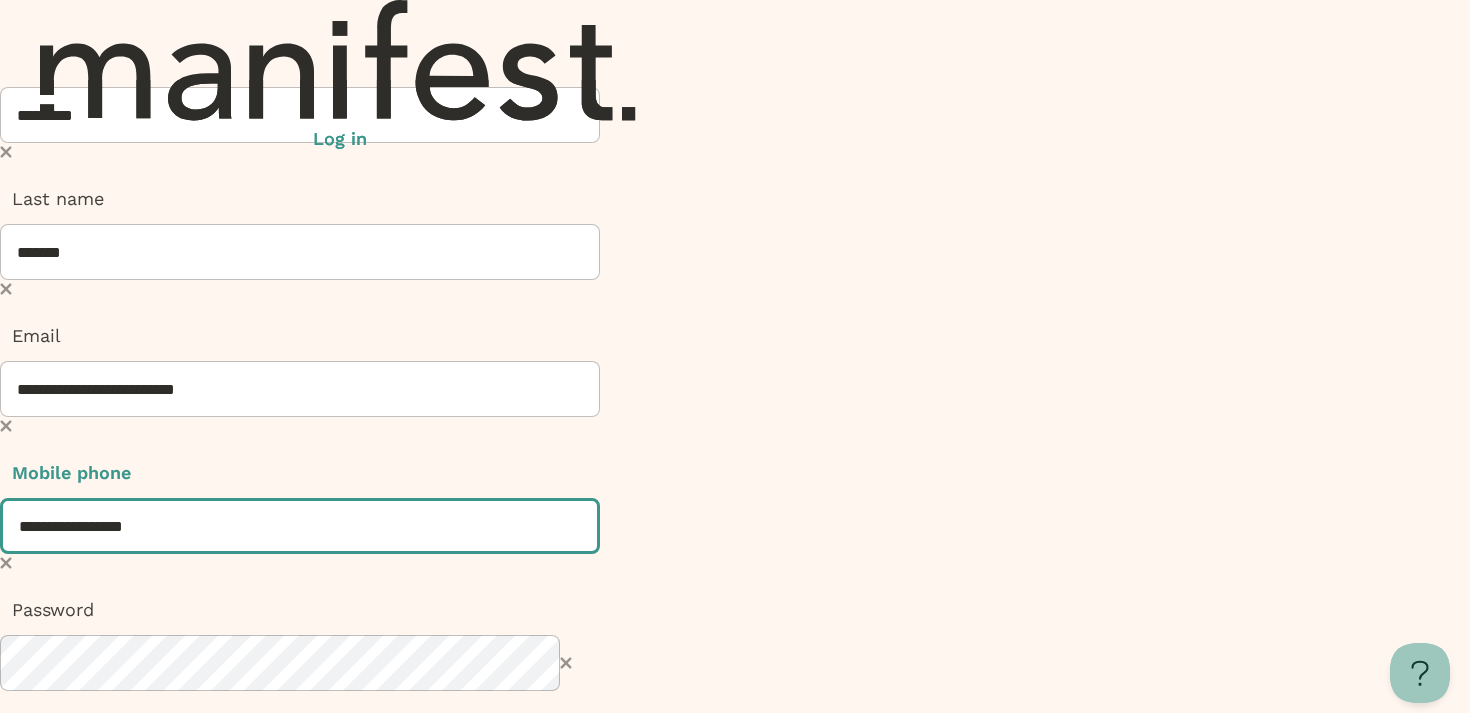 click on "**********" at bounding box center [300, 526] 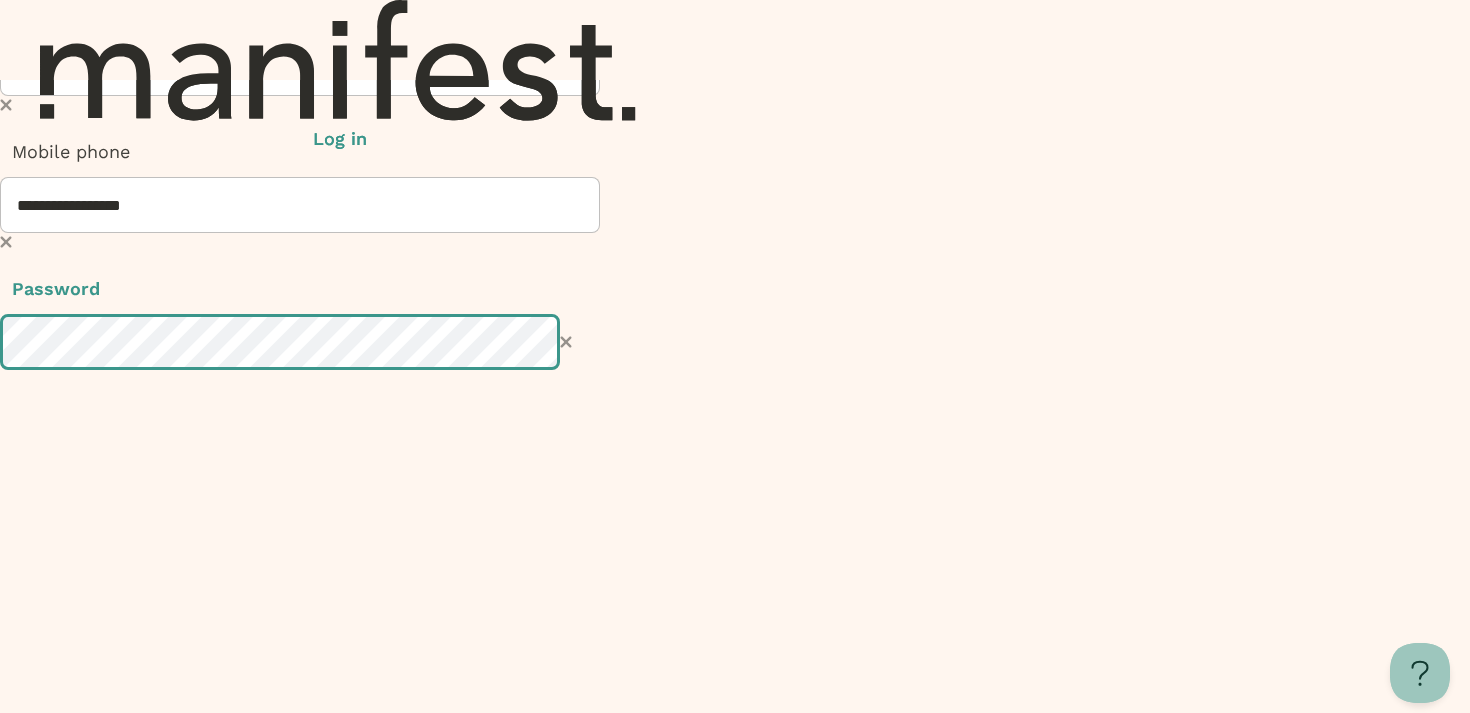 scroll, scrollTop: 497, scrollLeft: 0, axis: vertical 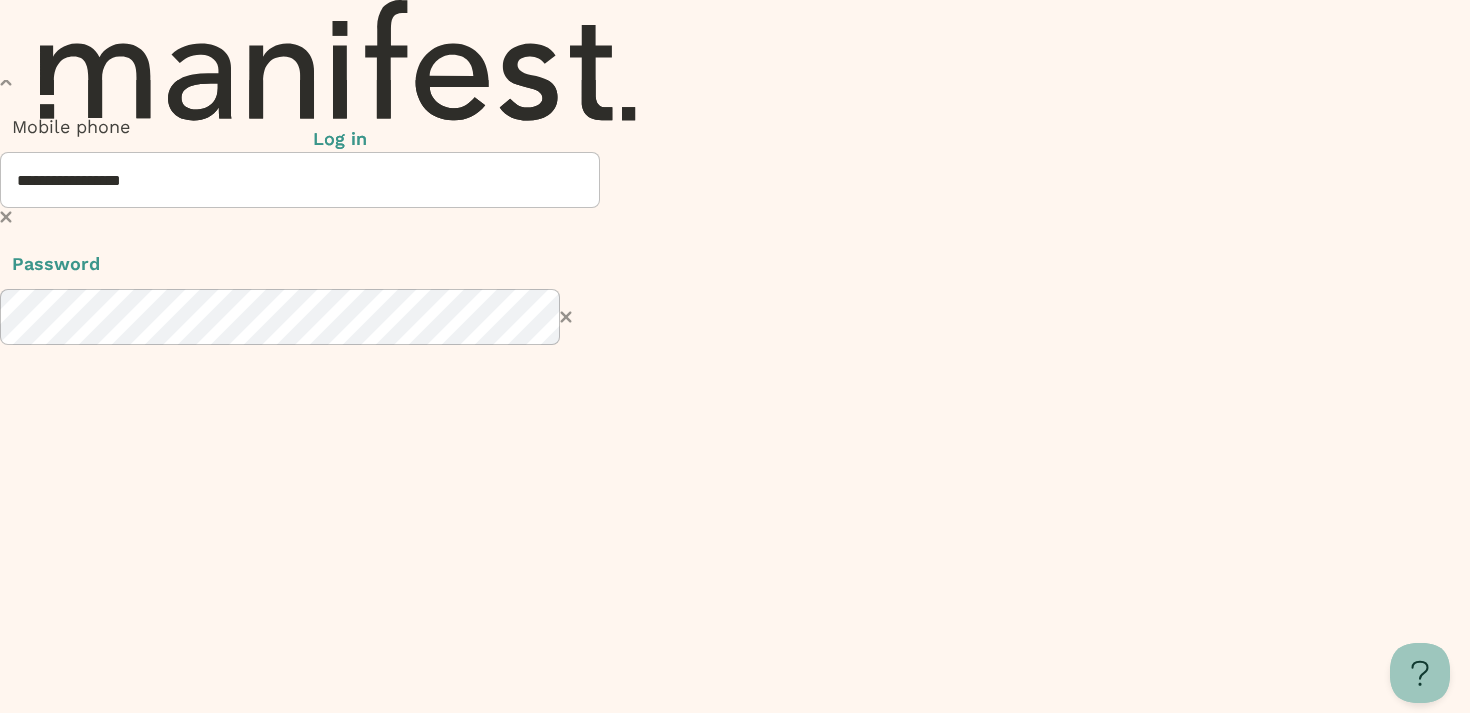 click at bounding box center [299, 1589] 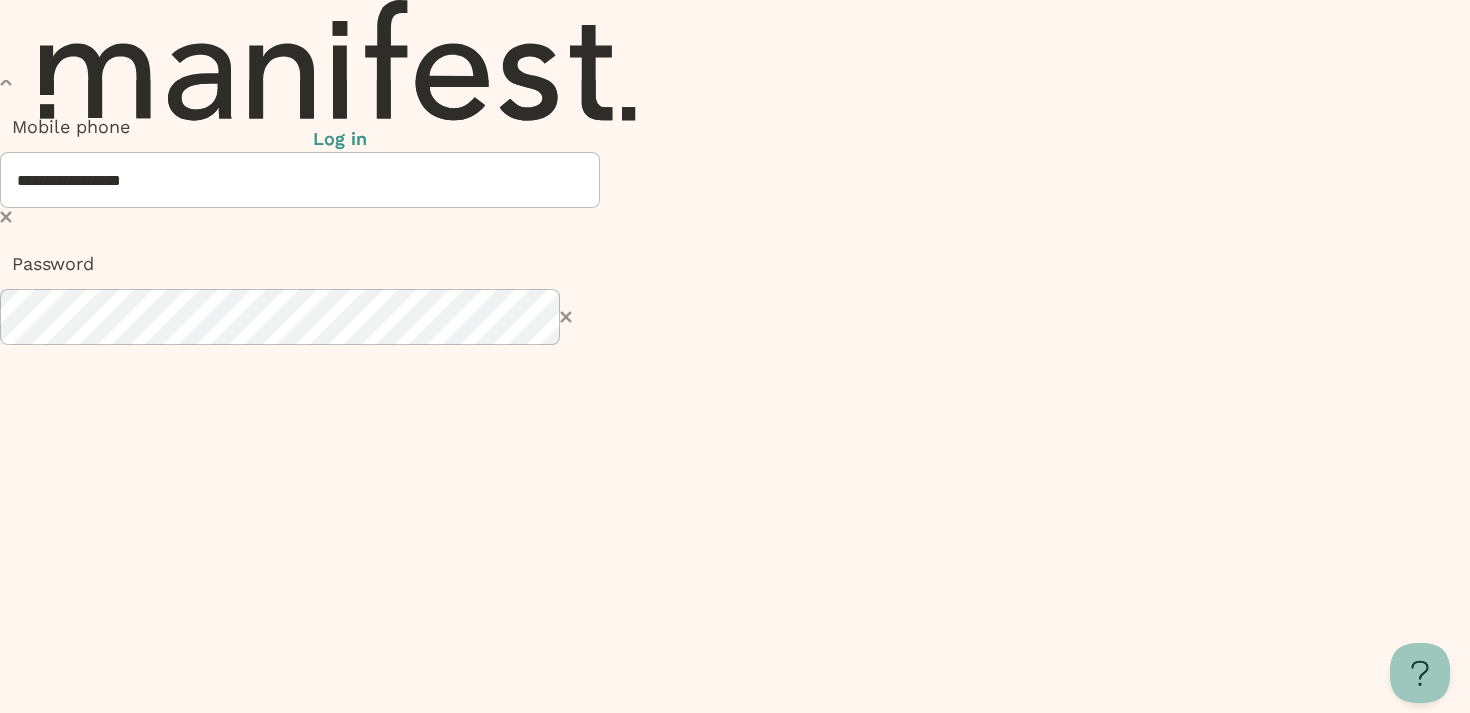 click at bounding box center (100, 1731) 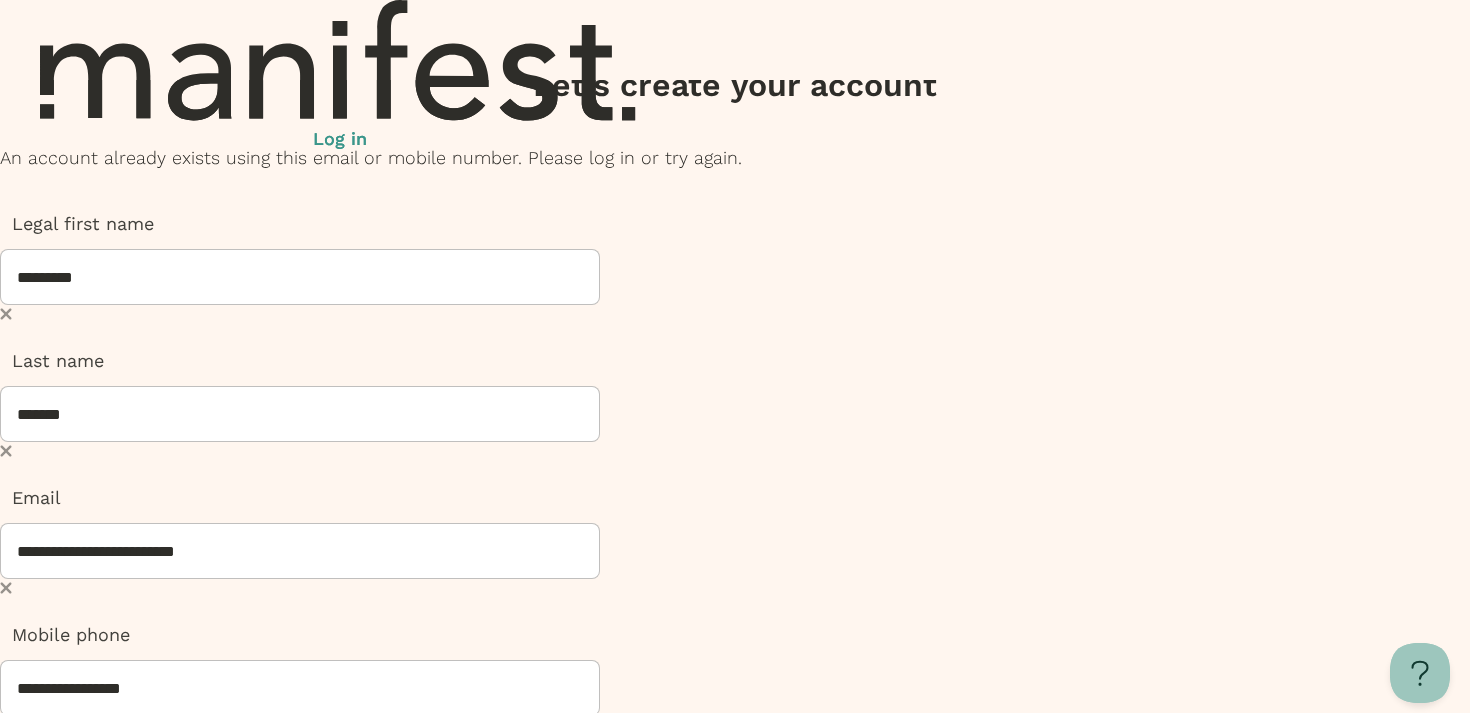 scroll, scrollTop: 0, scrollLeft: 0, axis: both 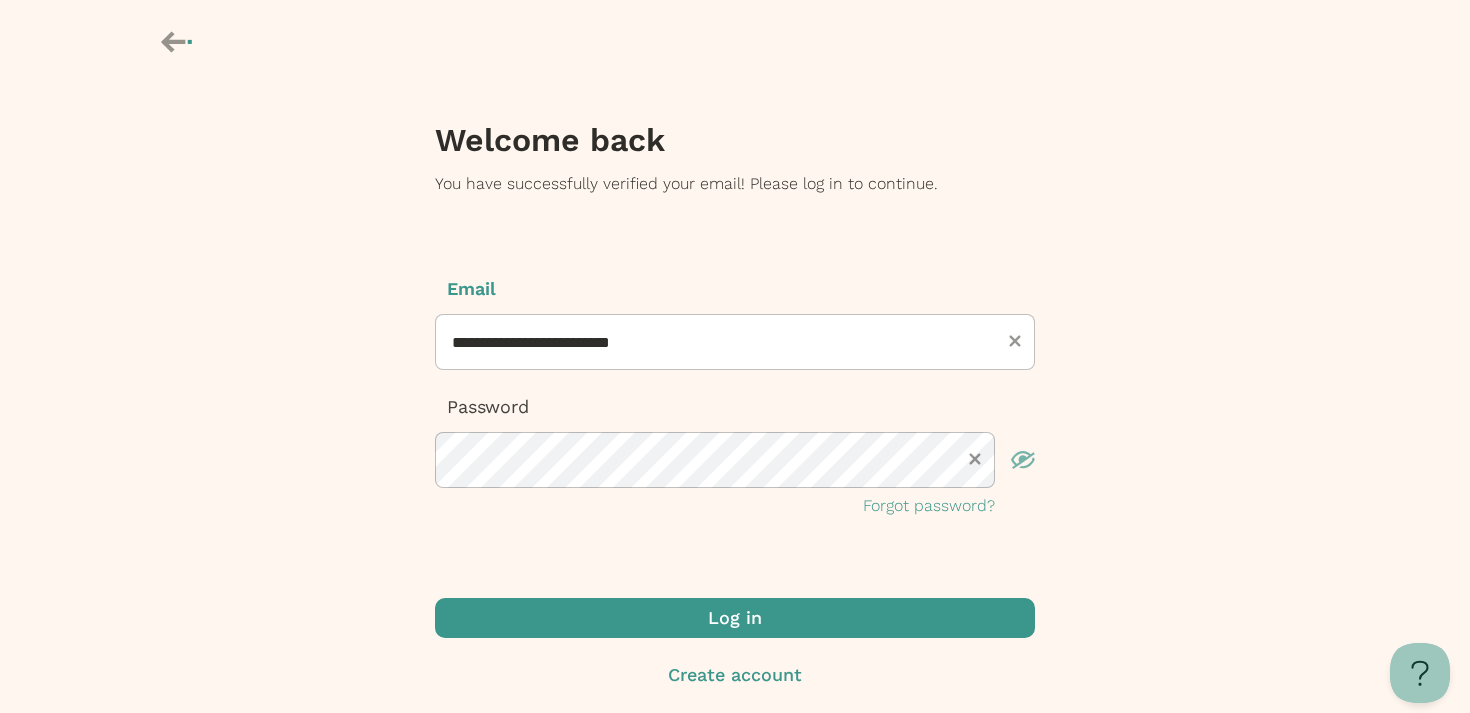click at bounding box center [735, 618] 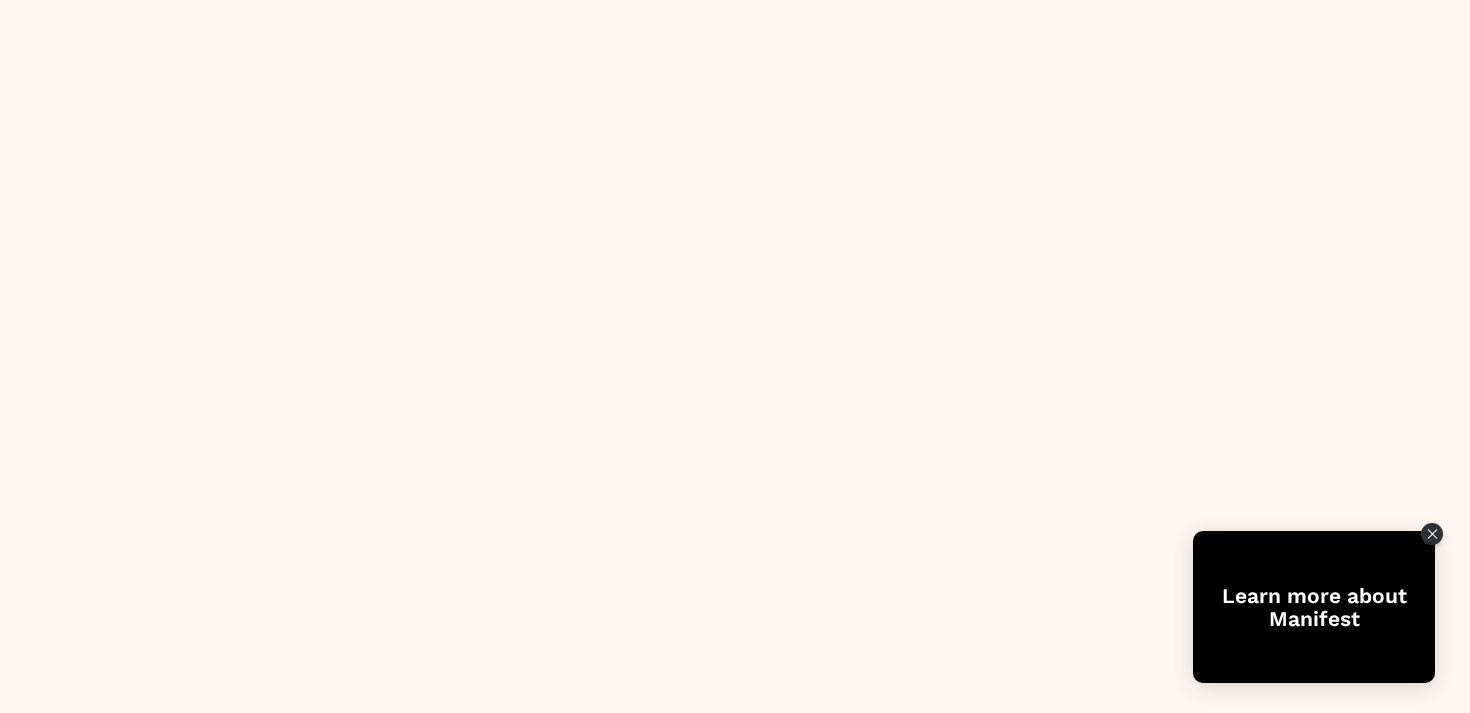 scroll, scrollTop: 0, scrollLeft: 0, axis: both 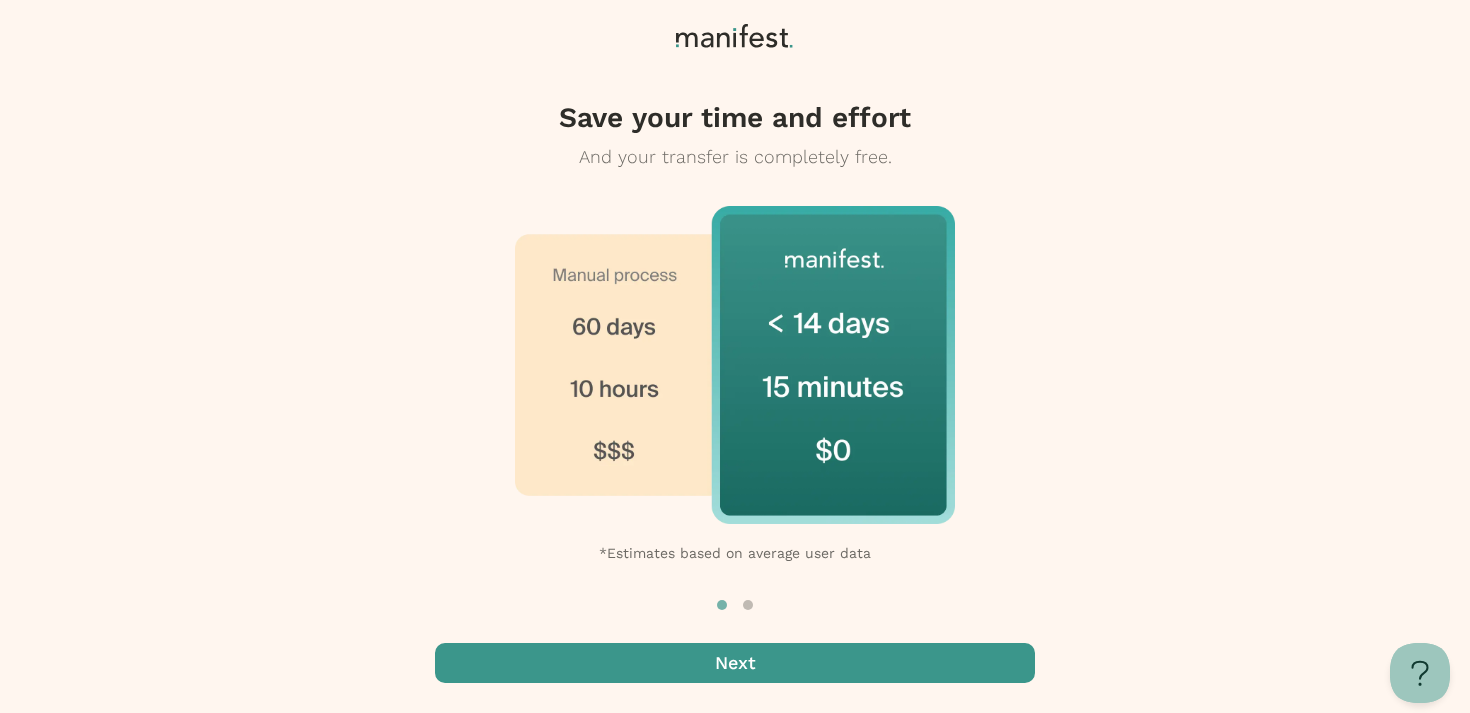 click at bounding box center [735, 663] 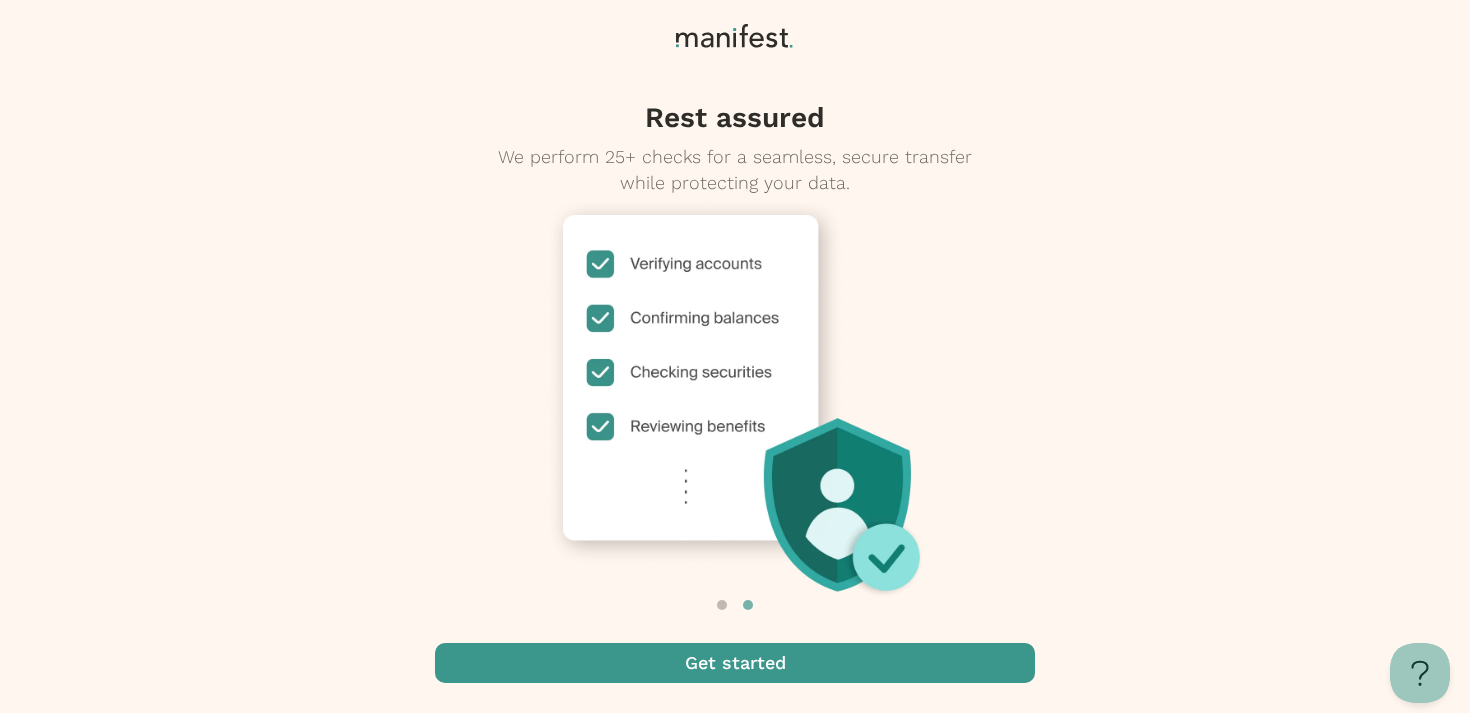 click at bounding box center (735, 663) 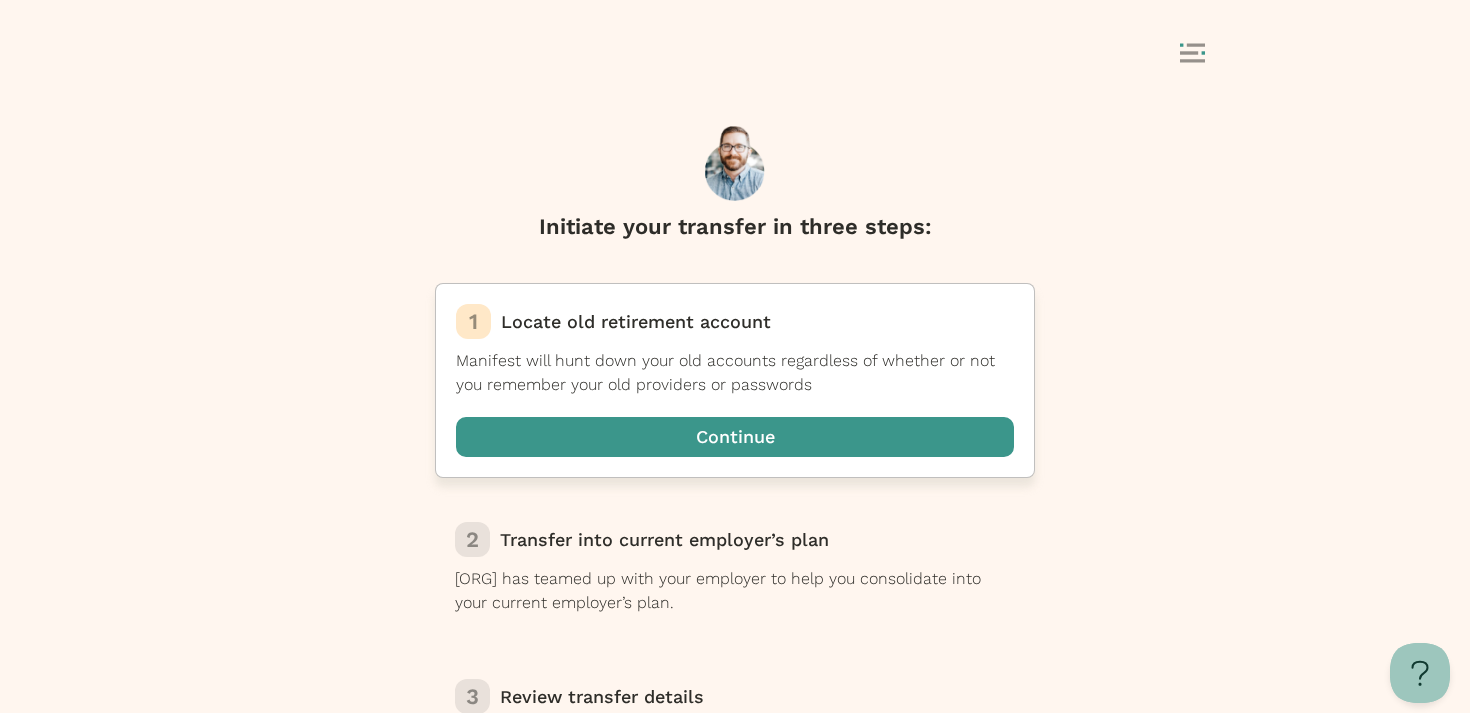 click at bounding box center [735, 437] 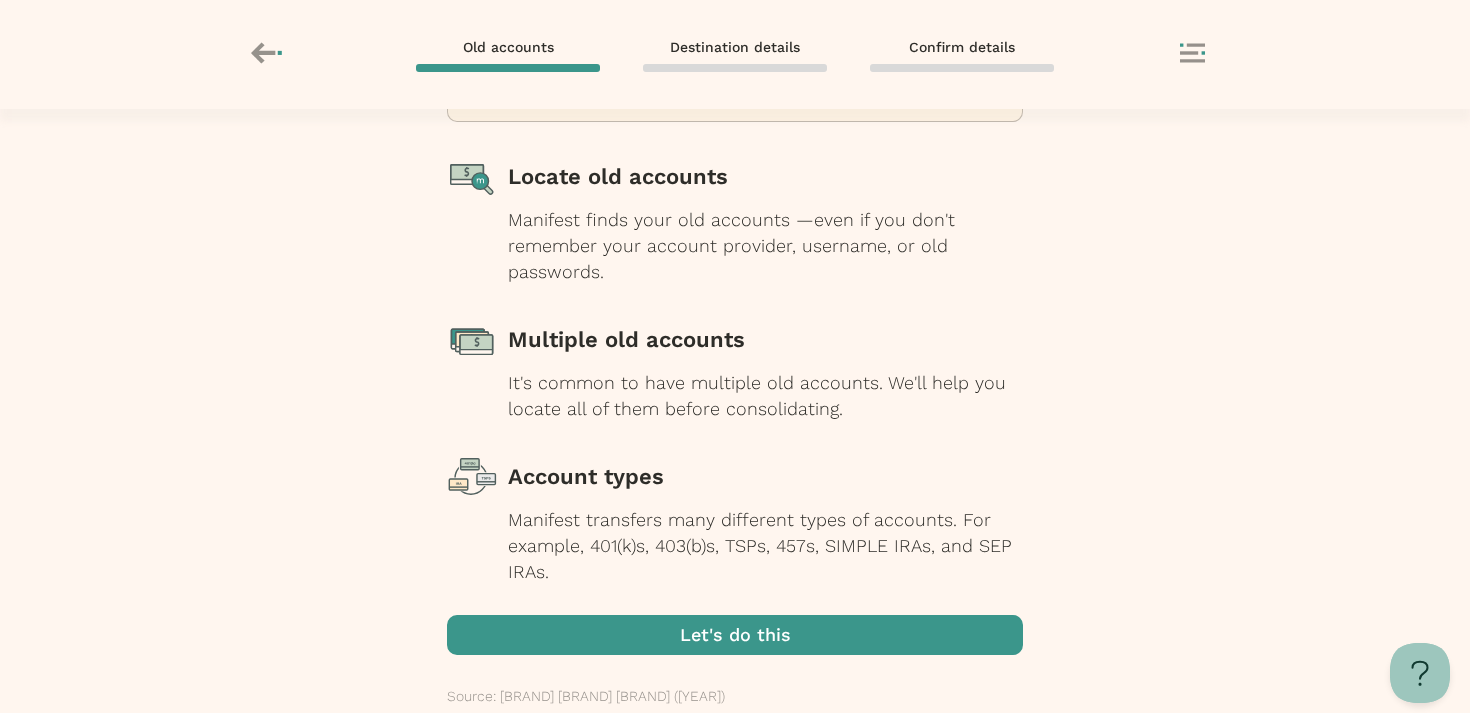 scroll, scrollTop: 217, scrollLeft: 0, axis: vertical 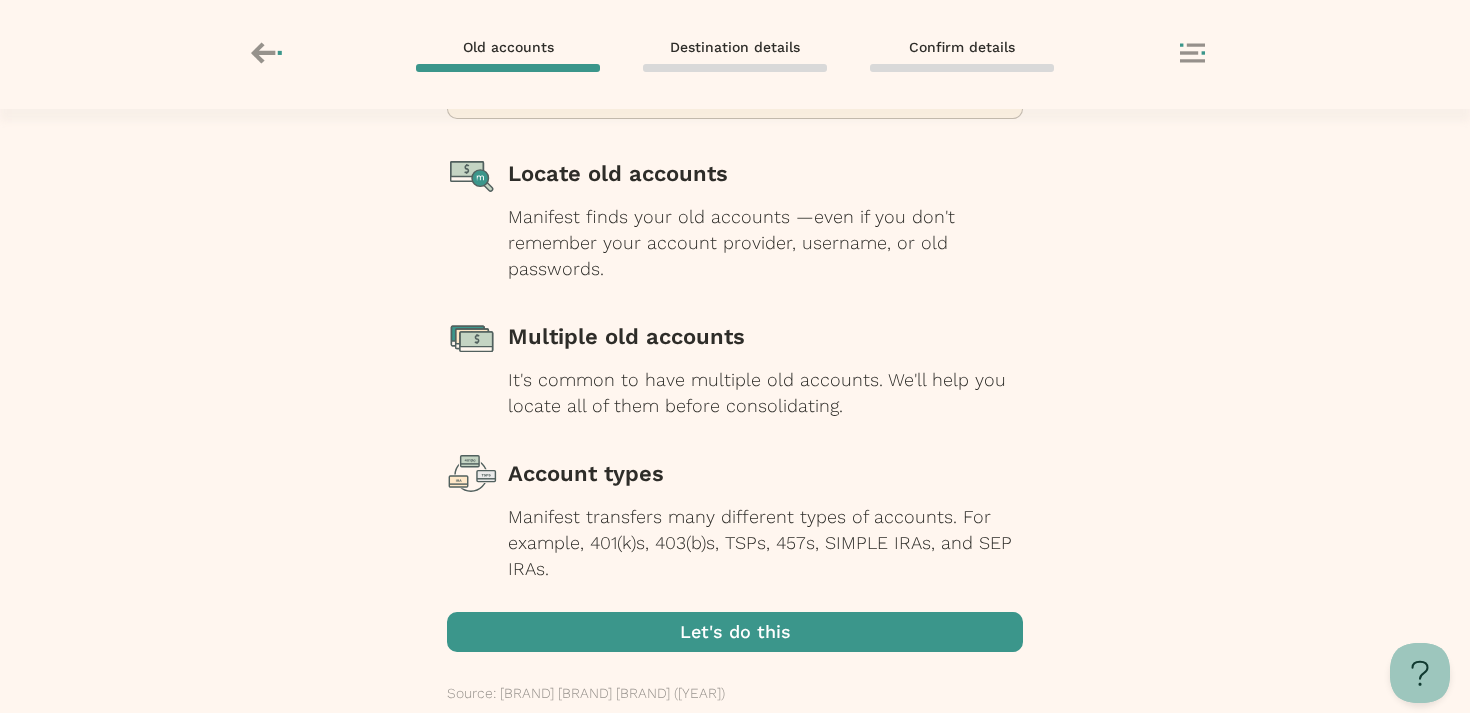 click at bounding box center [735, 632] 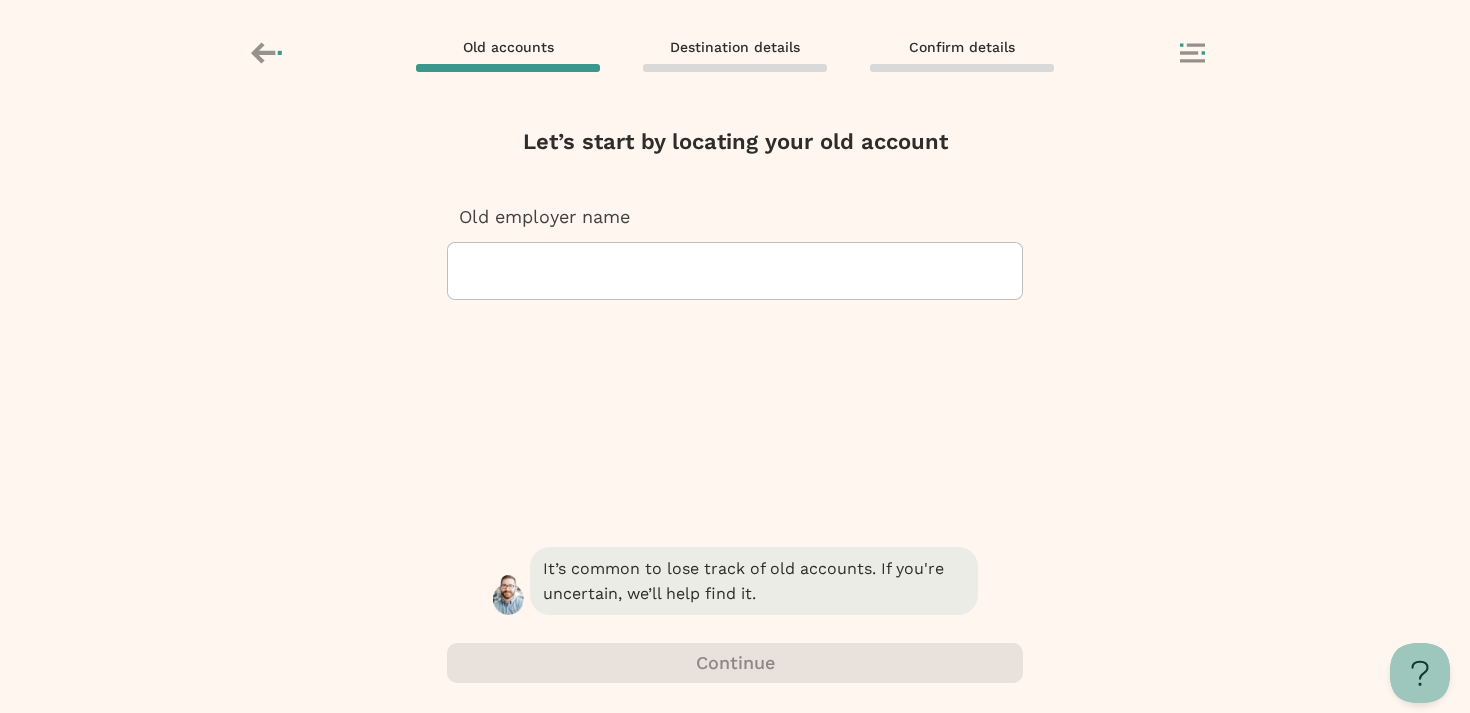 scroll, scrollTop: 0, scrollLeft: 0, axis: both 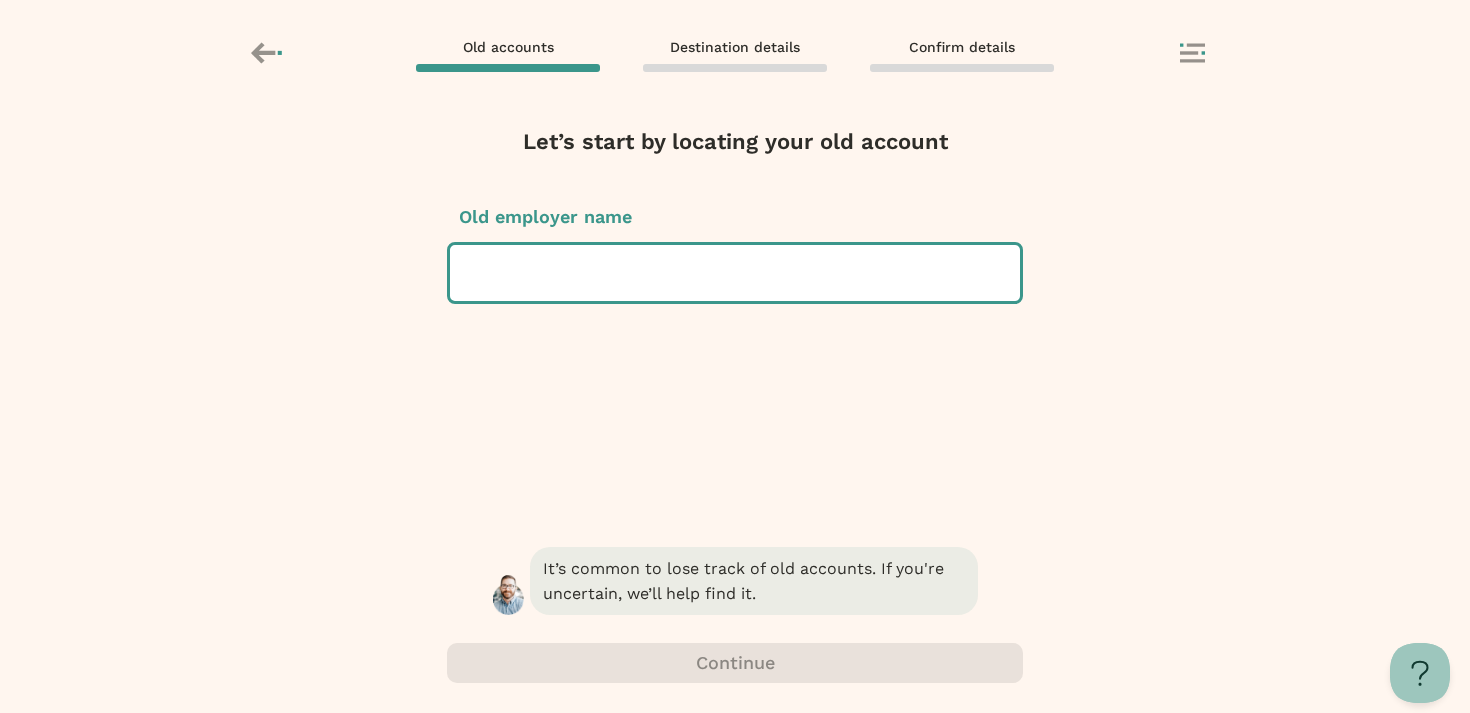 click at bounding box center (735, 273) 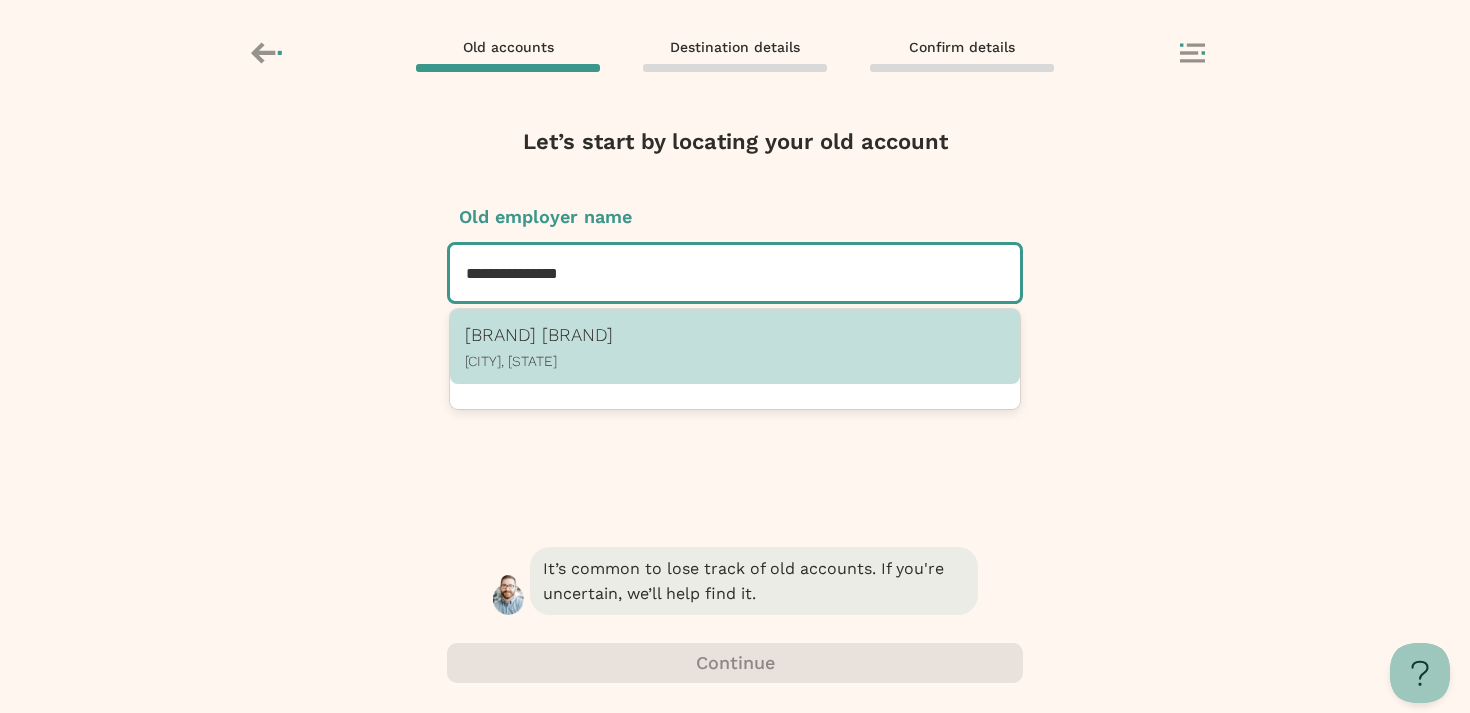 click on "[ORG] [ORG], [CITY], [STATE]" at bounding box center (735, 346) 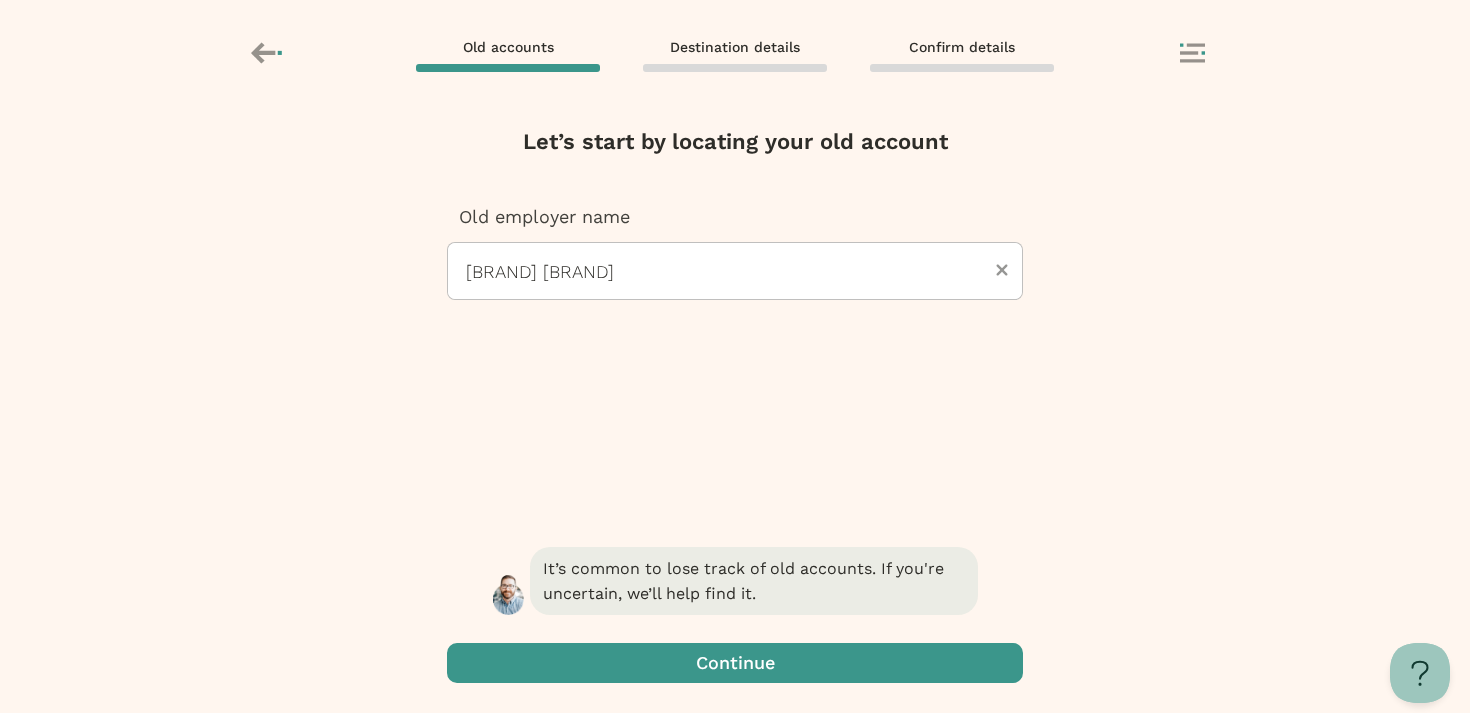 click at bounding box center (735, 663) 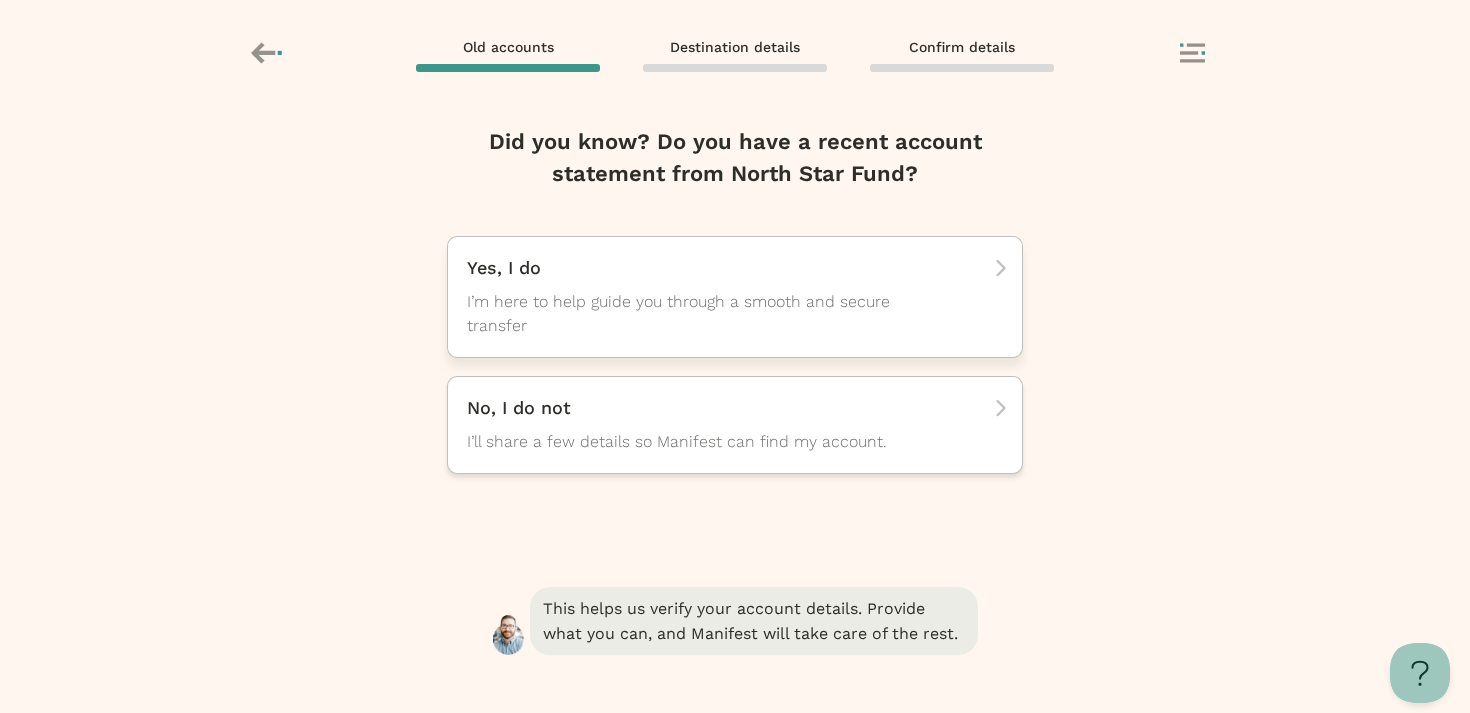 click on "I’m here to help guide you through a smooth and secure transfer" at bounding box center (717, 314) 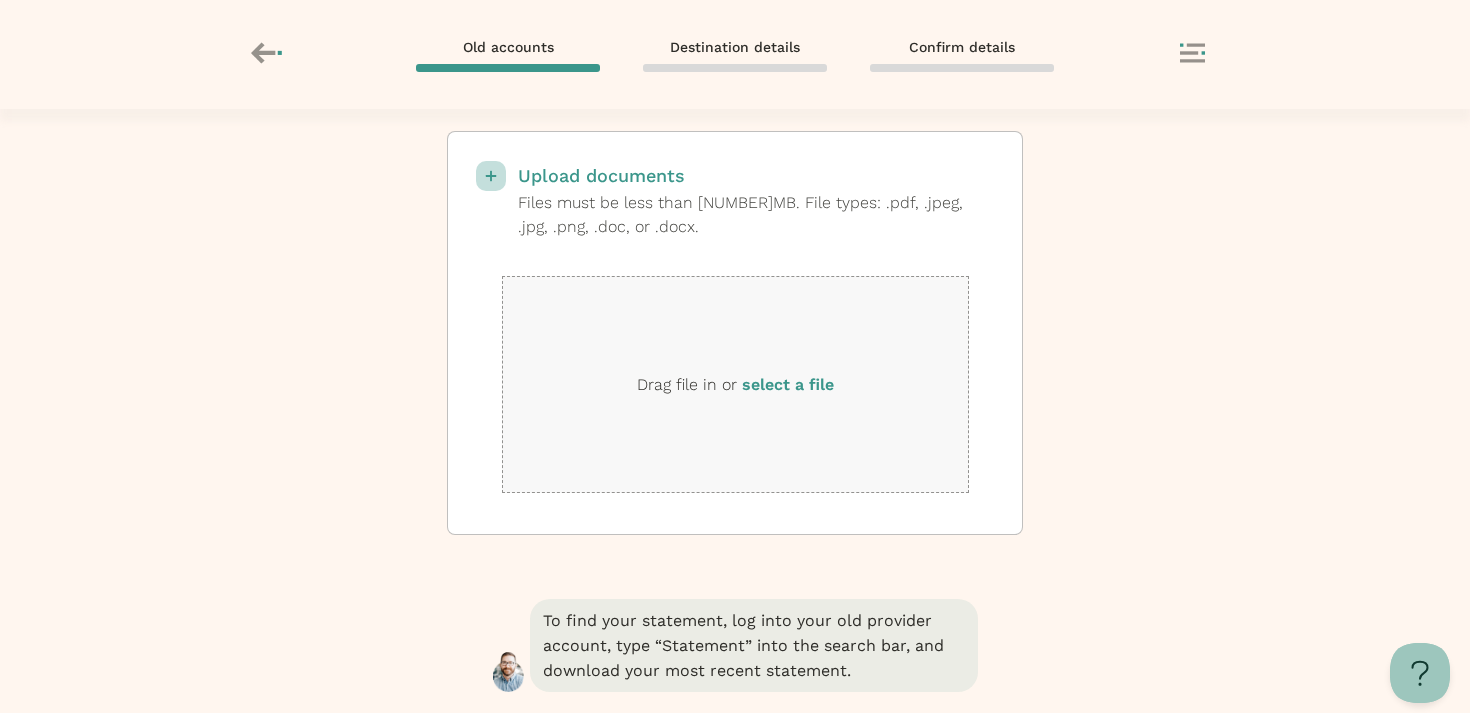 scroll, scrollTop: 68, scrollLeft: 0, axis: vertical 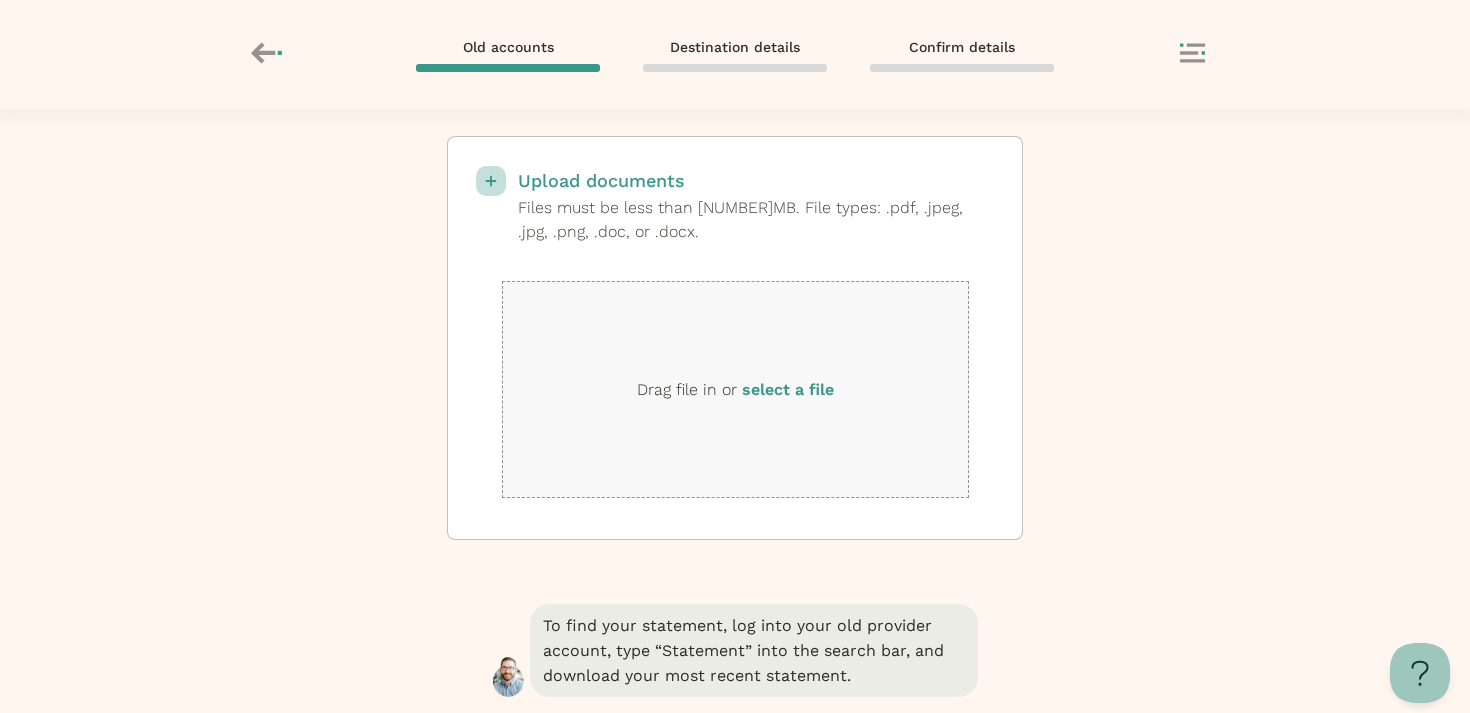 click on "select a file" at bounding box center [788, 389] 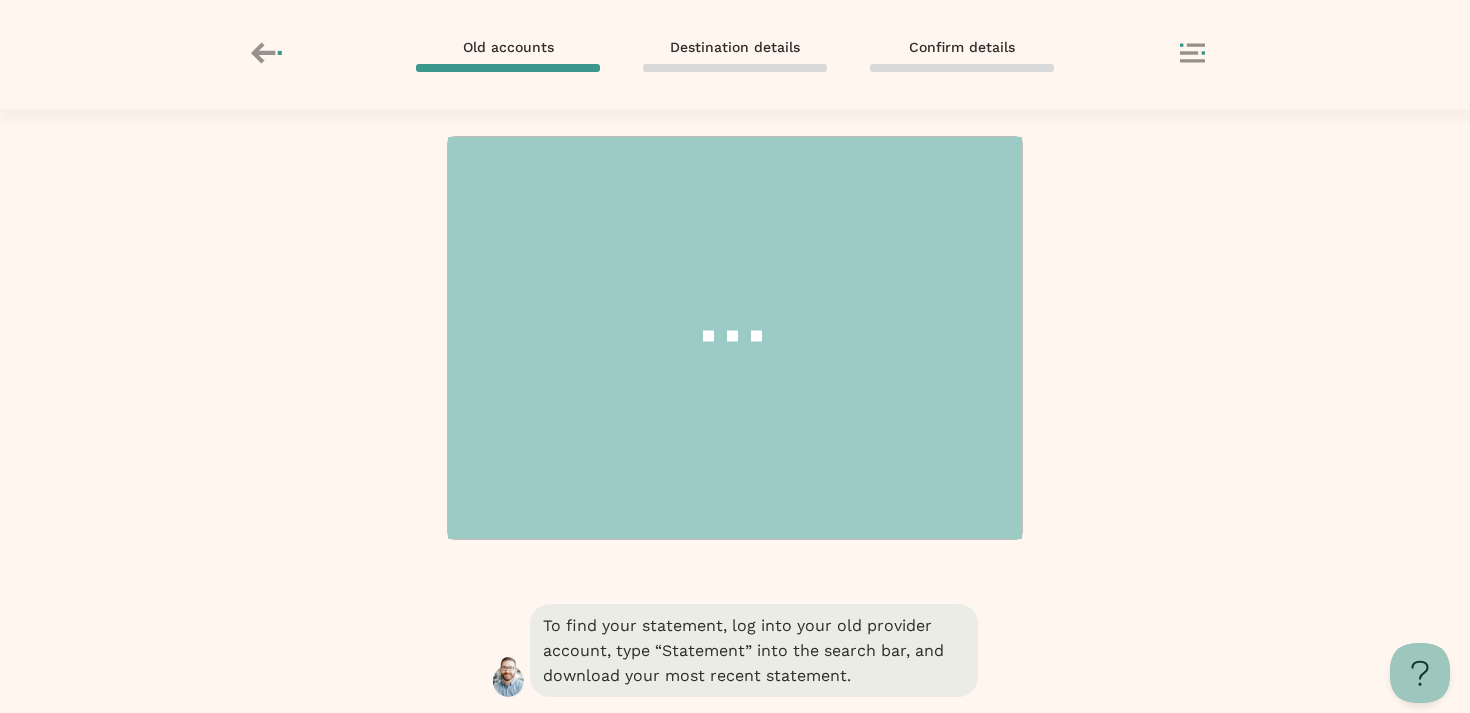 scroll, scrollTop: 0, scrollLeft: 0, axis: both 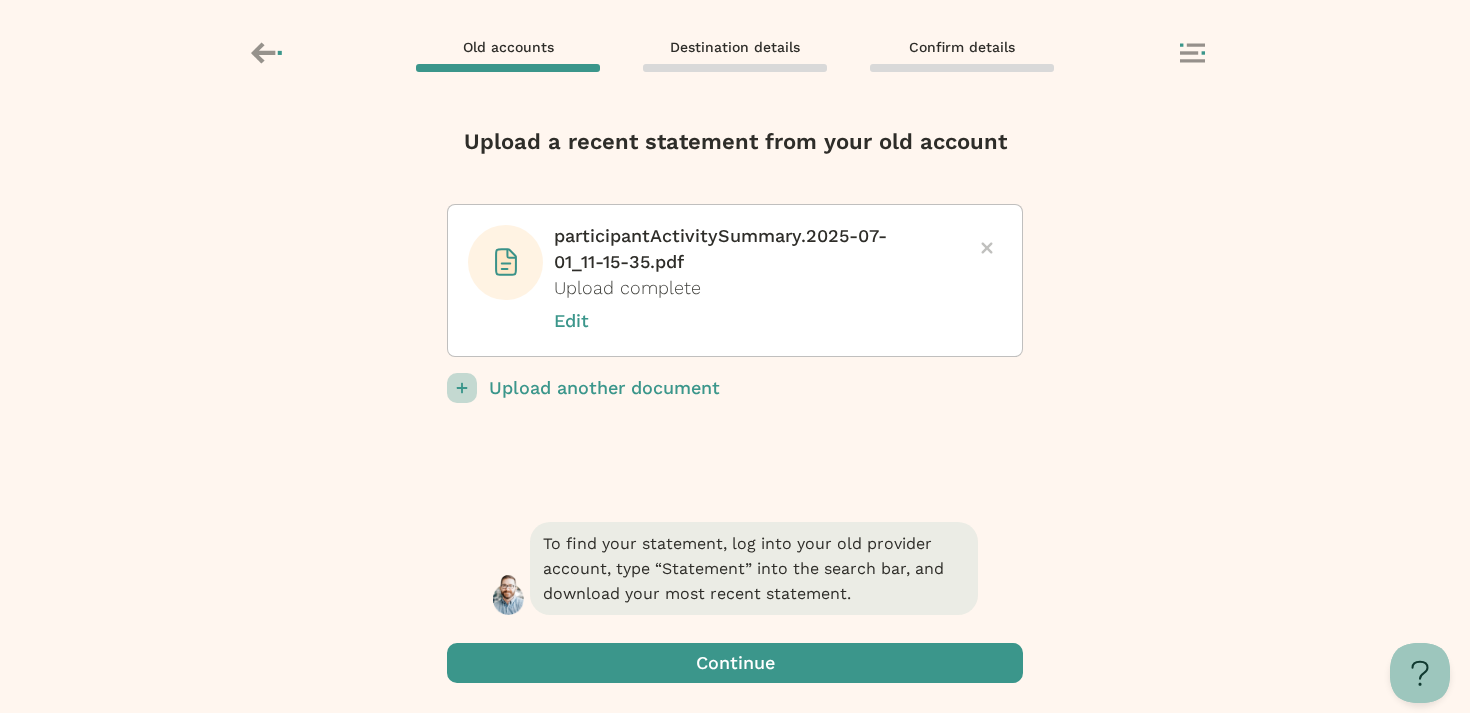 click at bounding box center (735, 663) 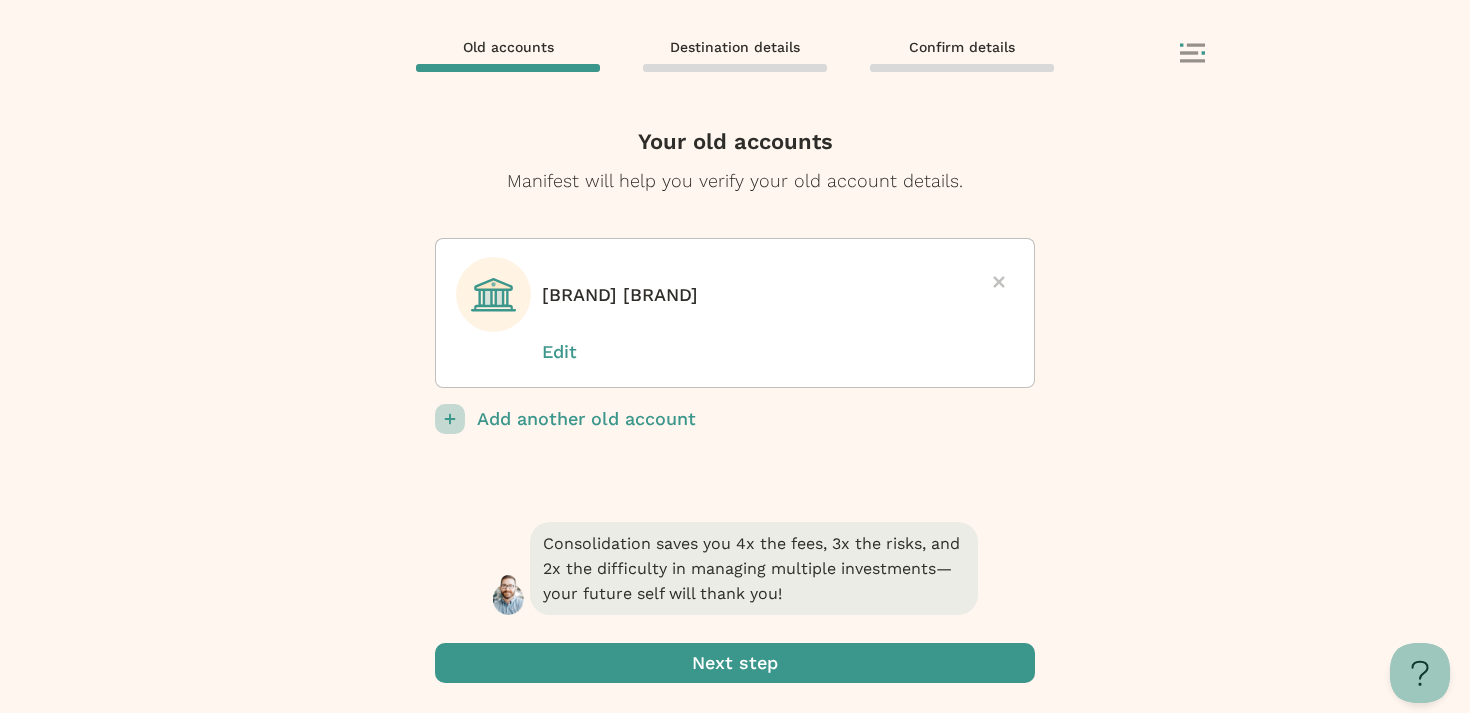 click at bounding box center [735, 663] 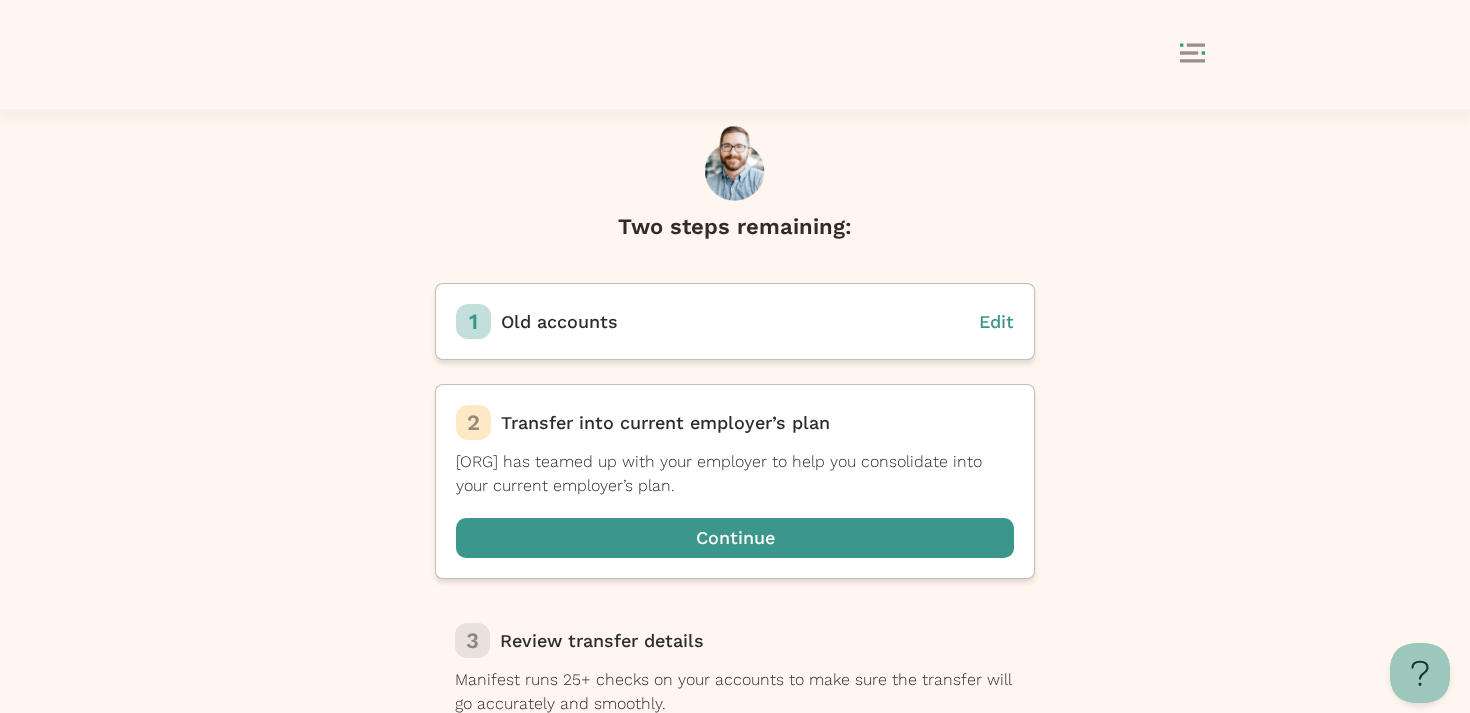 scroll, scrollTop: 23, scrollLeft: 0, axis: vertical 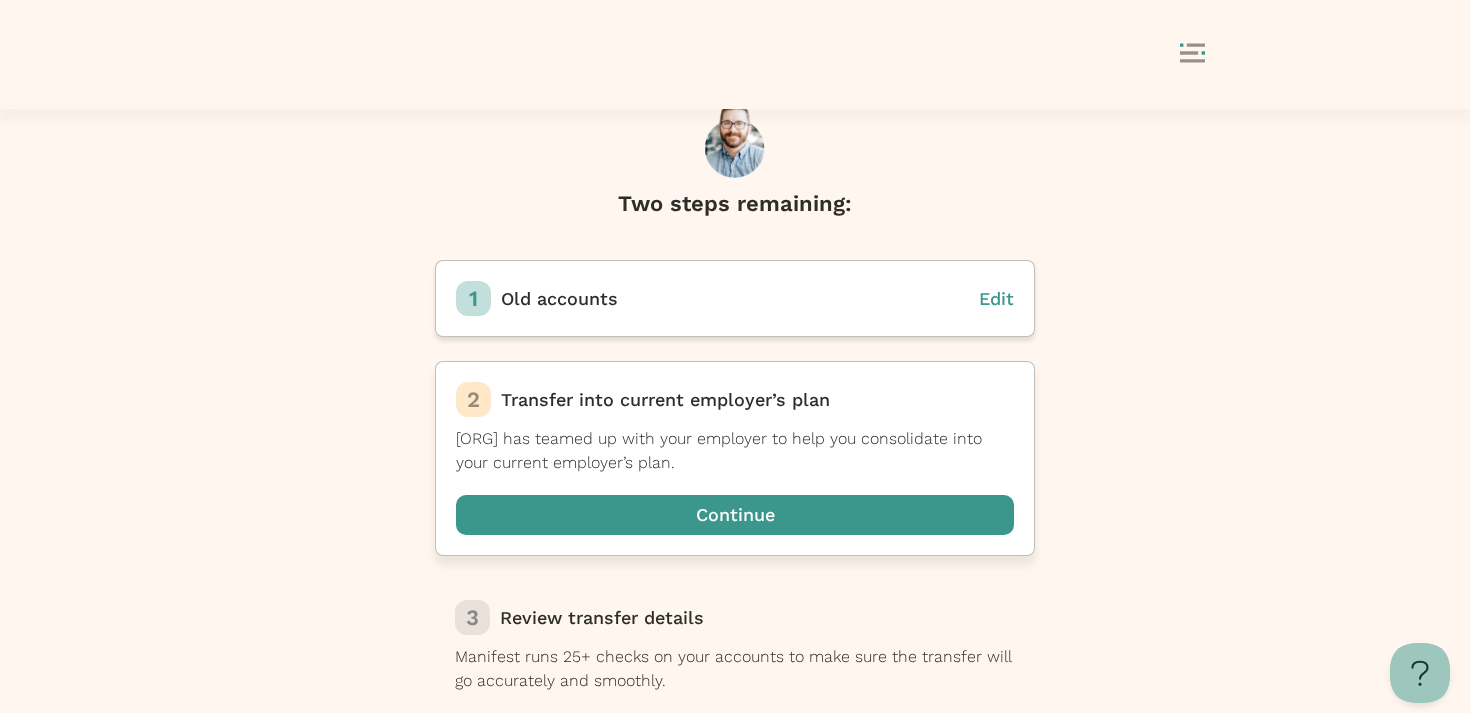 click at bounding box center (735, 515) 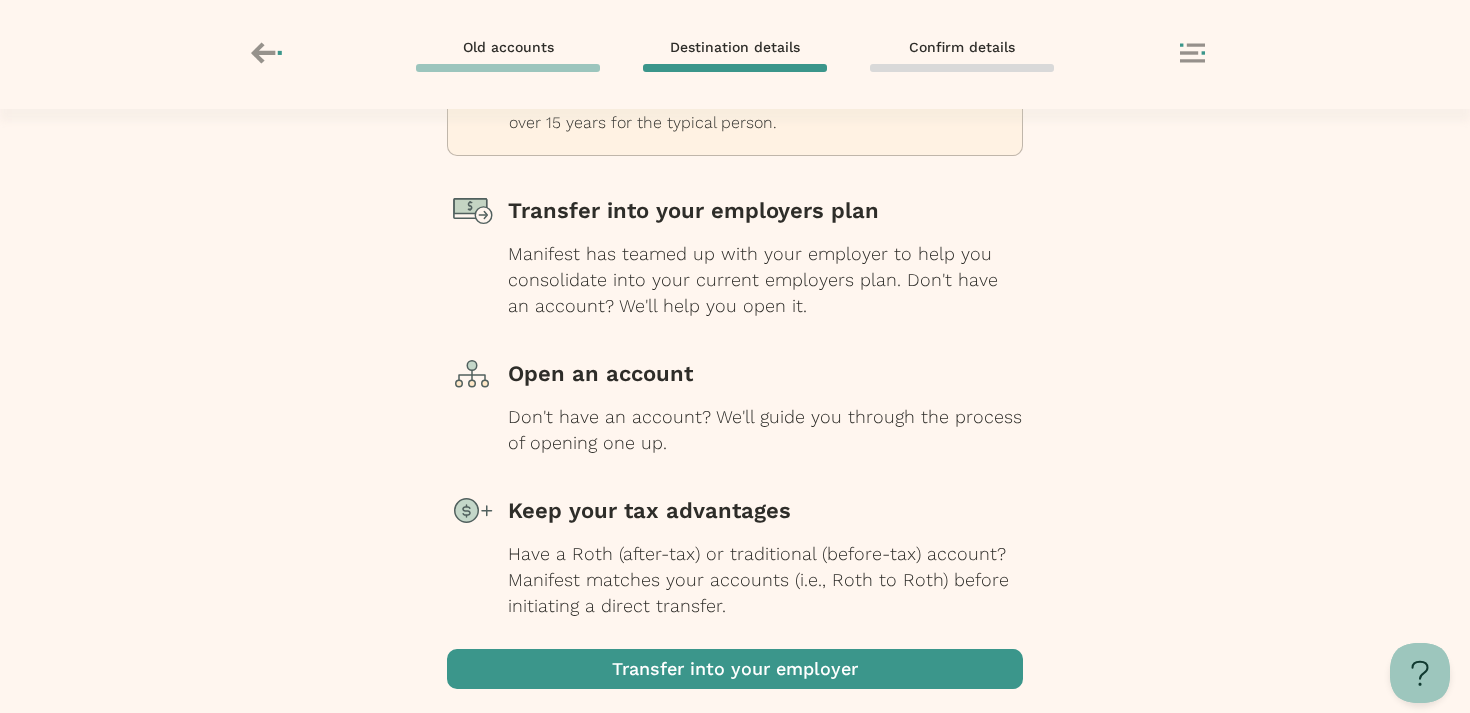 scroll, scrollTop: 236, scrollLeft: 0, axis: vertical 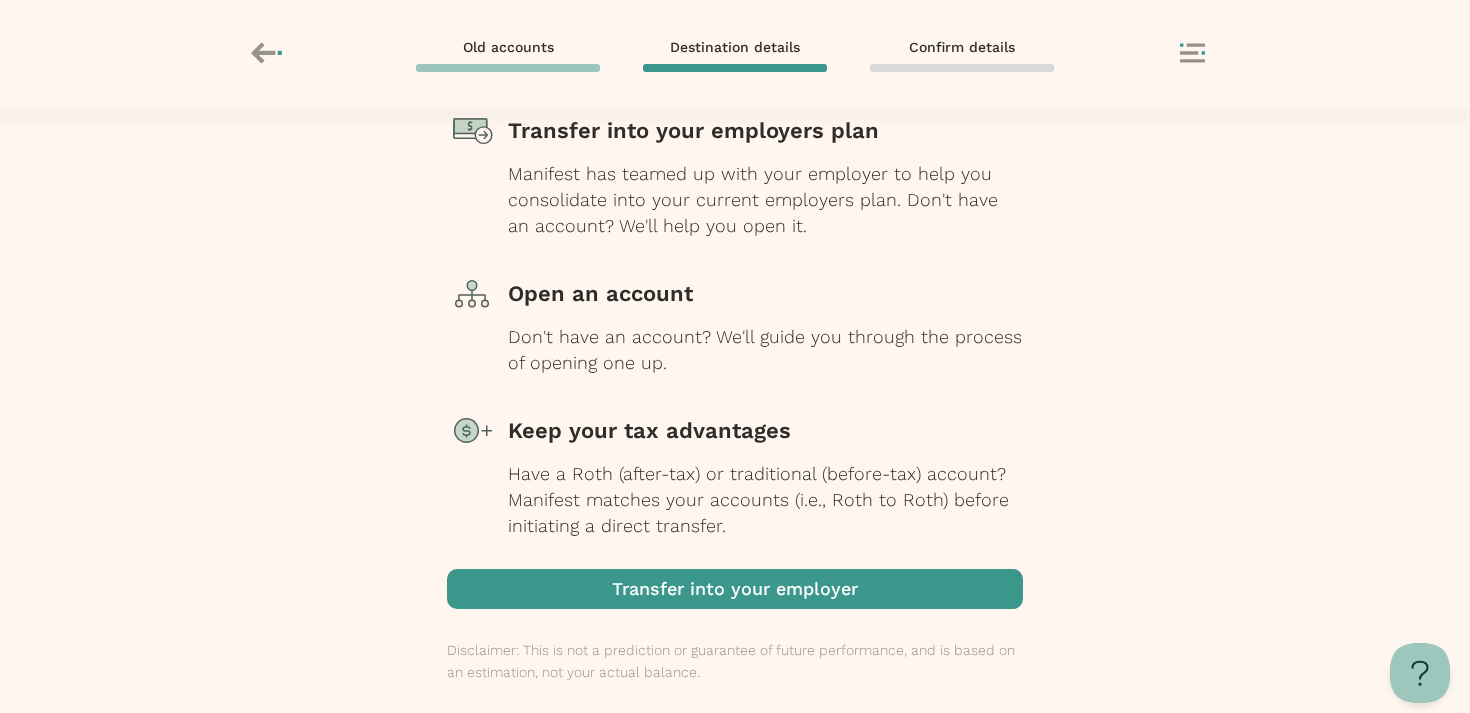 click at bounding box center [735, 589] 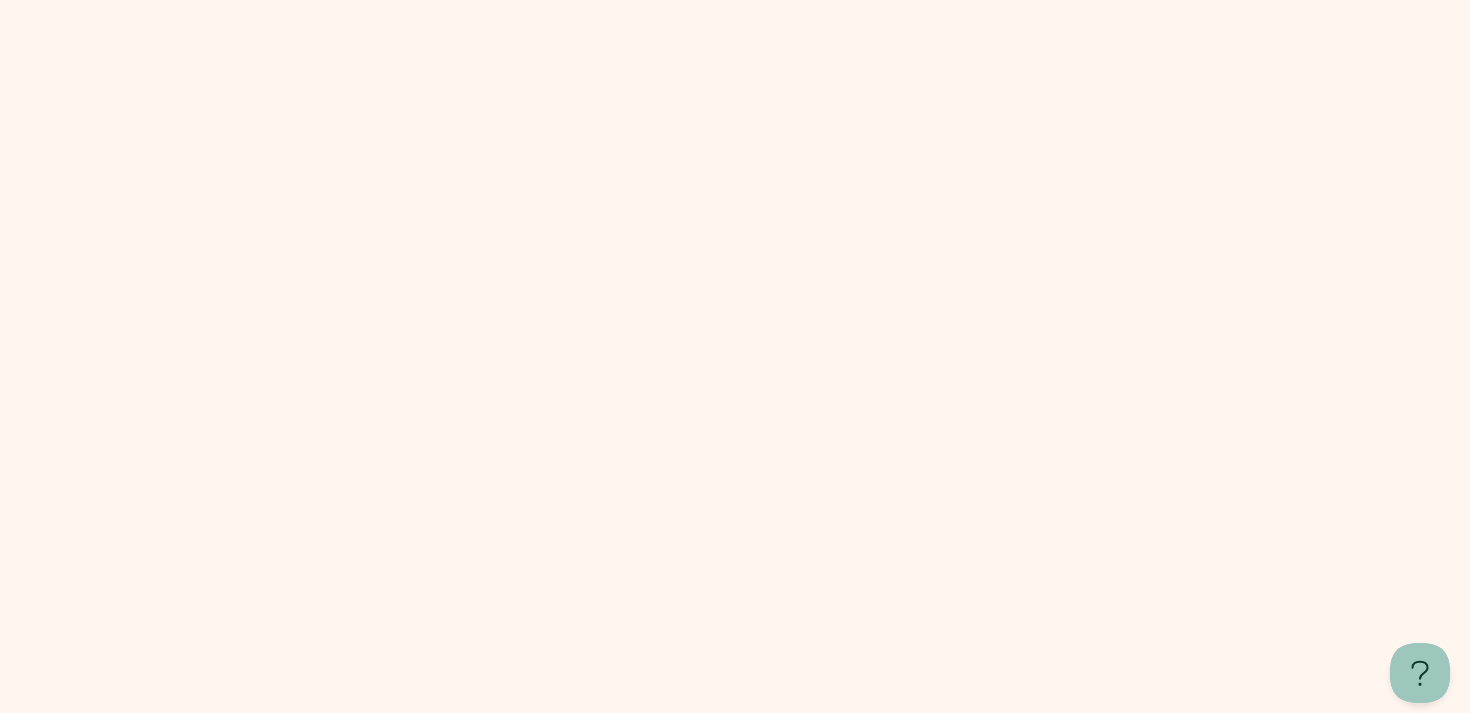 scroll, scrollTop: 0, scrollLeft: 0, axis: both 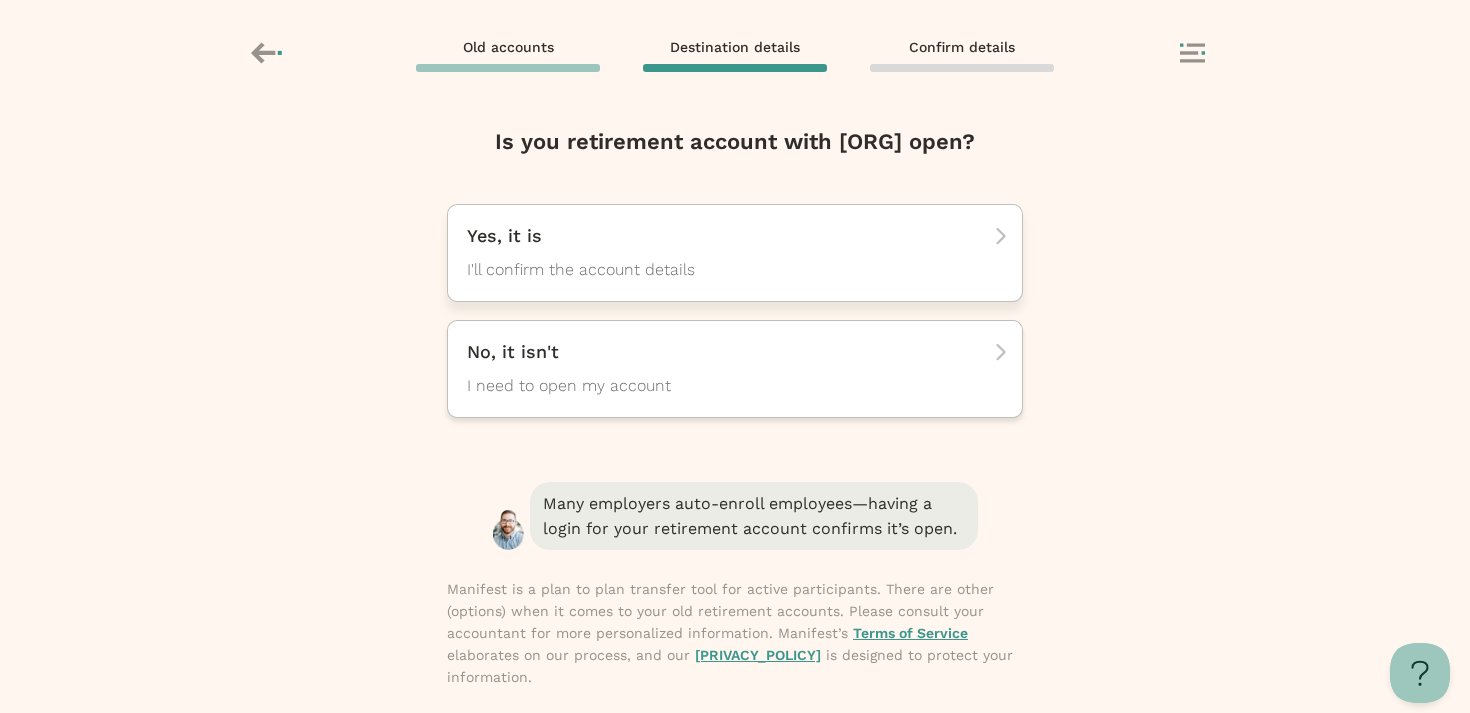 click on "Yes, it is" at bounding box center [728, 236] 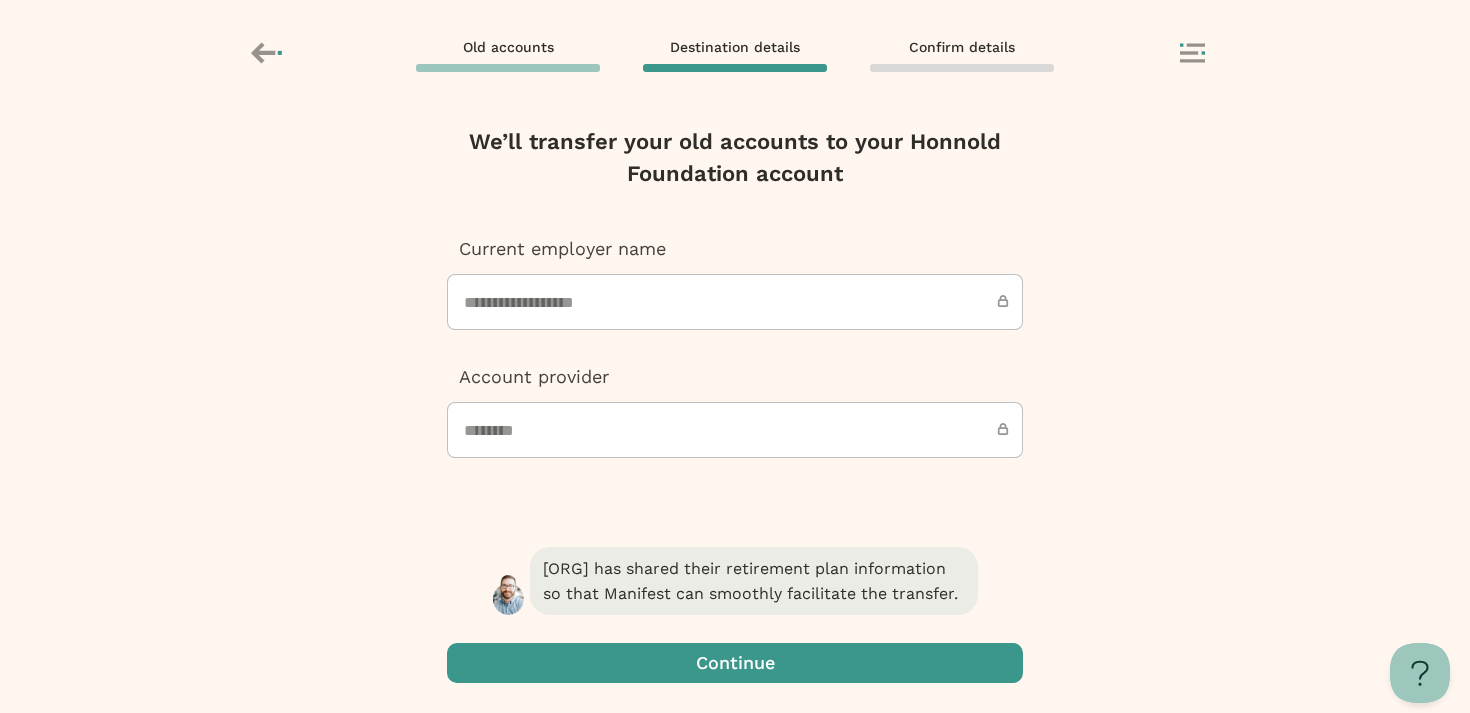 scroll, scrollTop: 0, scrollLeft: 0, axis: both 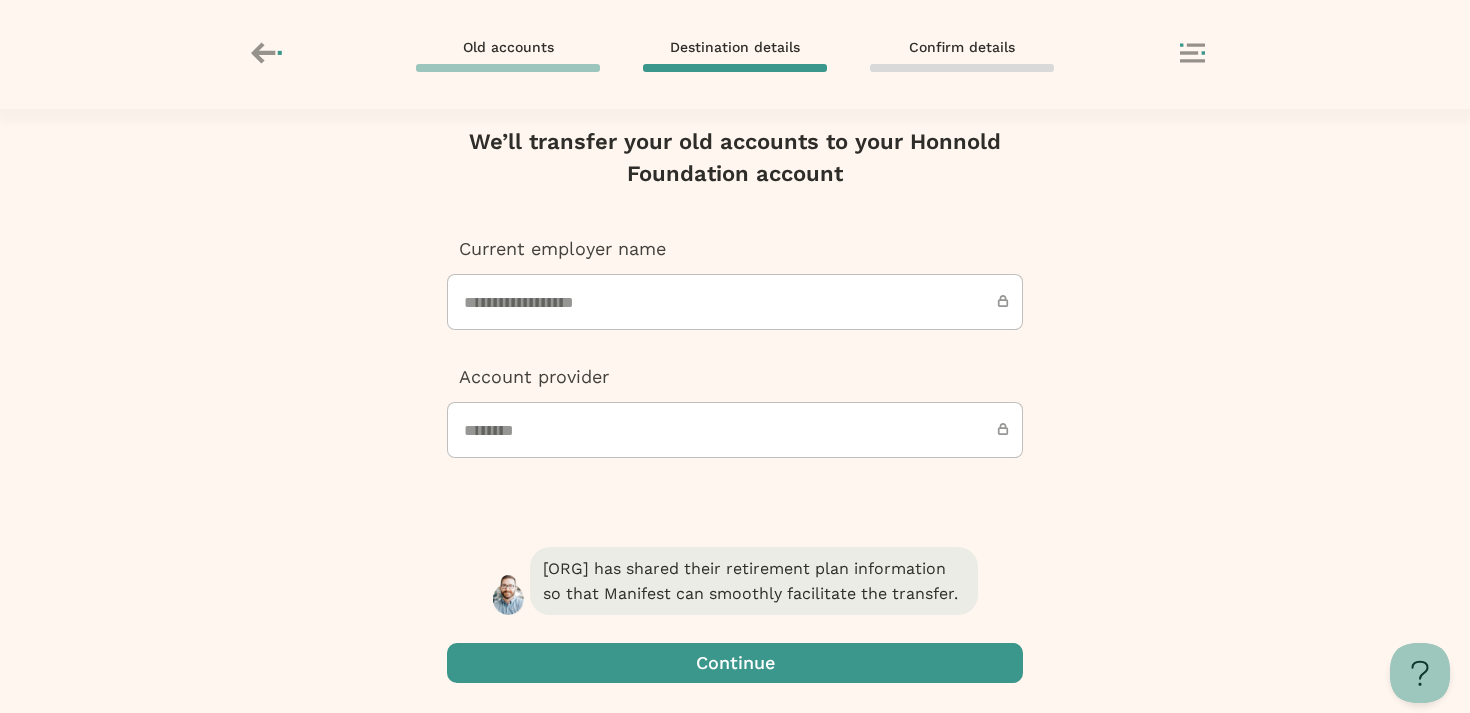 click at bounding box center [735, 663] 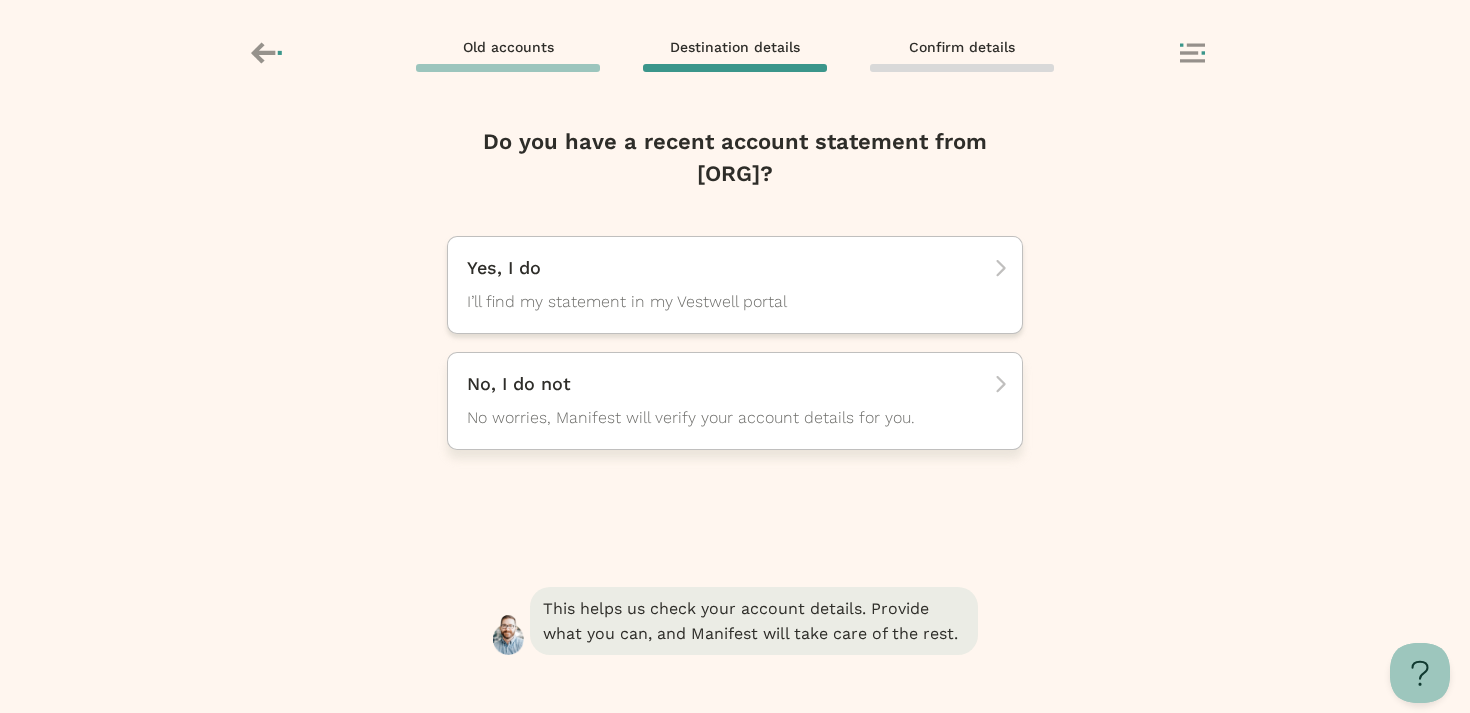 click on "No, I do not" at bounding box center [728, 268] 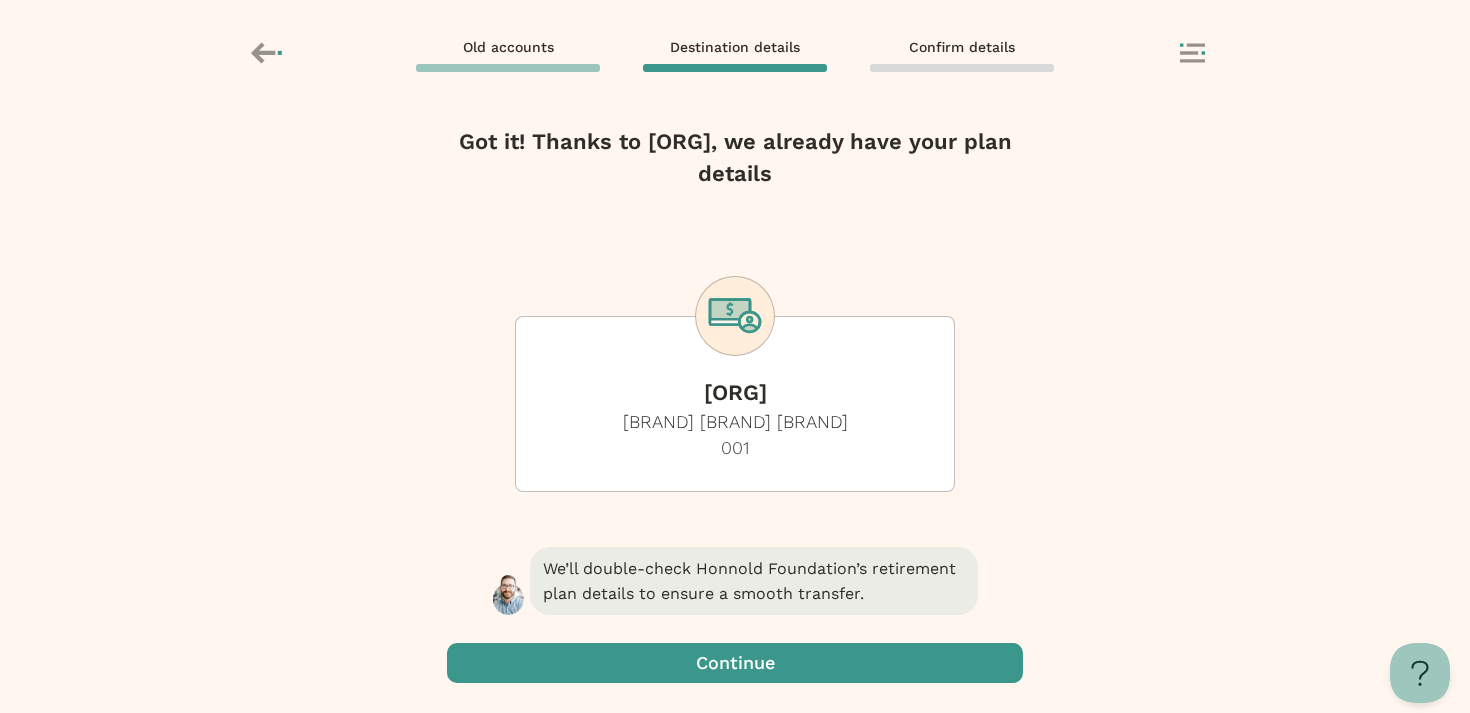 click at bounding box center (735, 663) 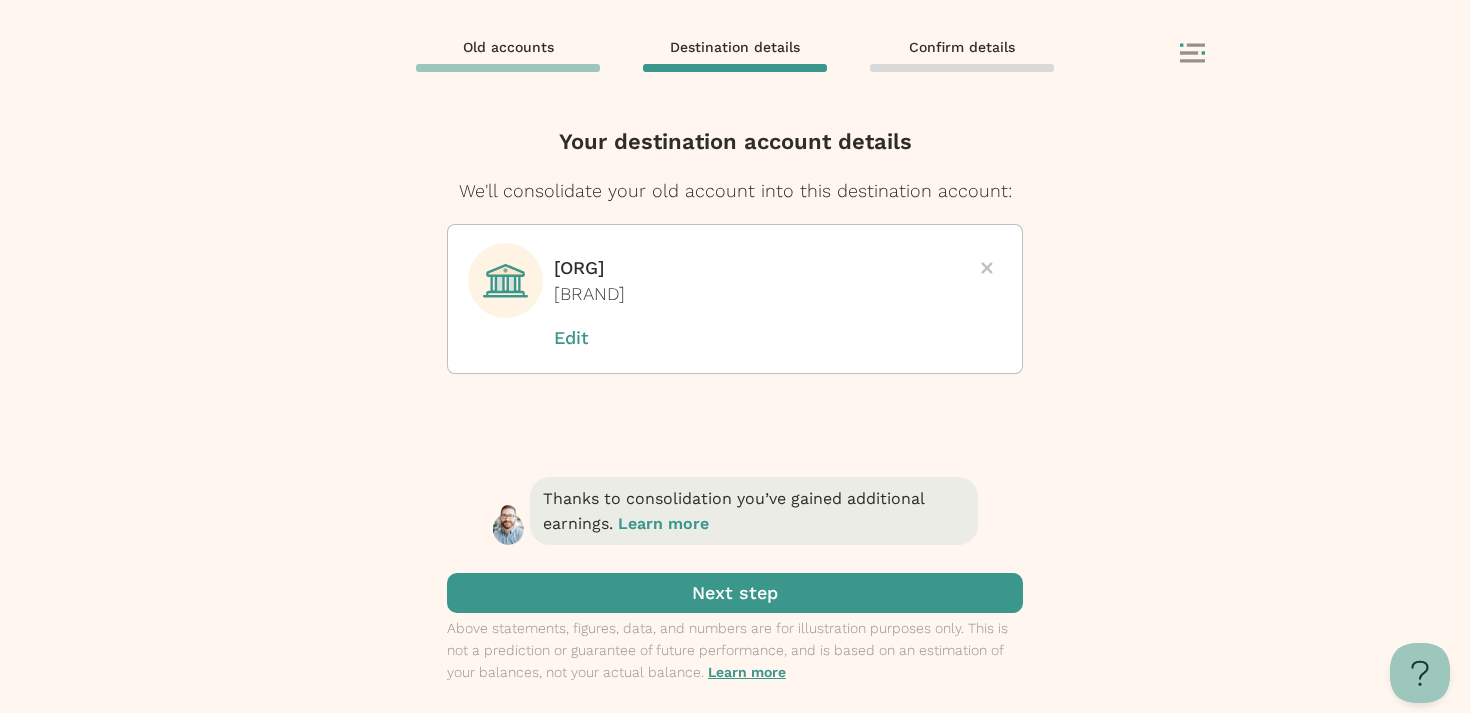 click at bounding box center (735, 593) 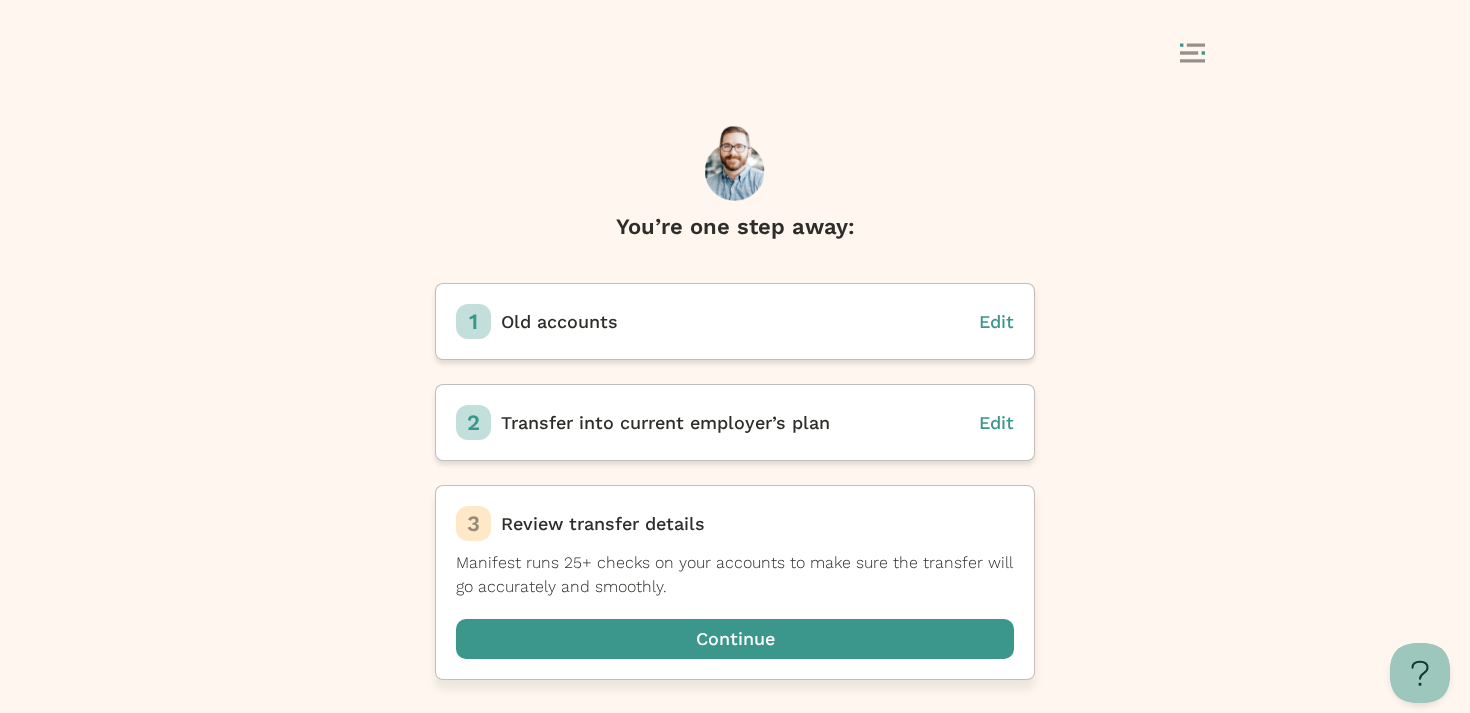 click at bounding box center [735, 639] 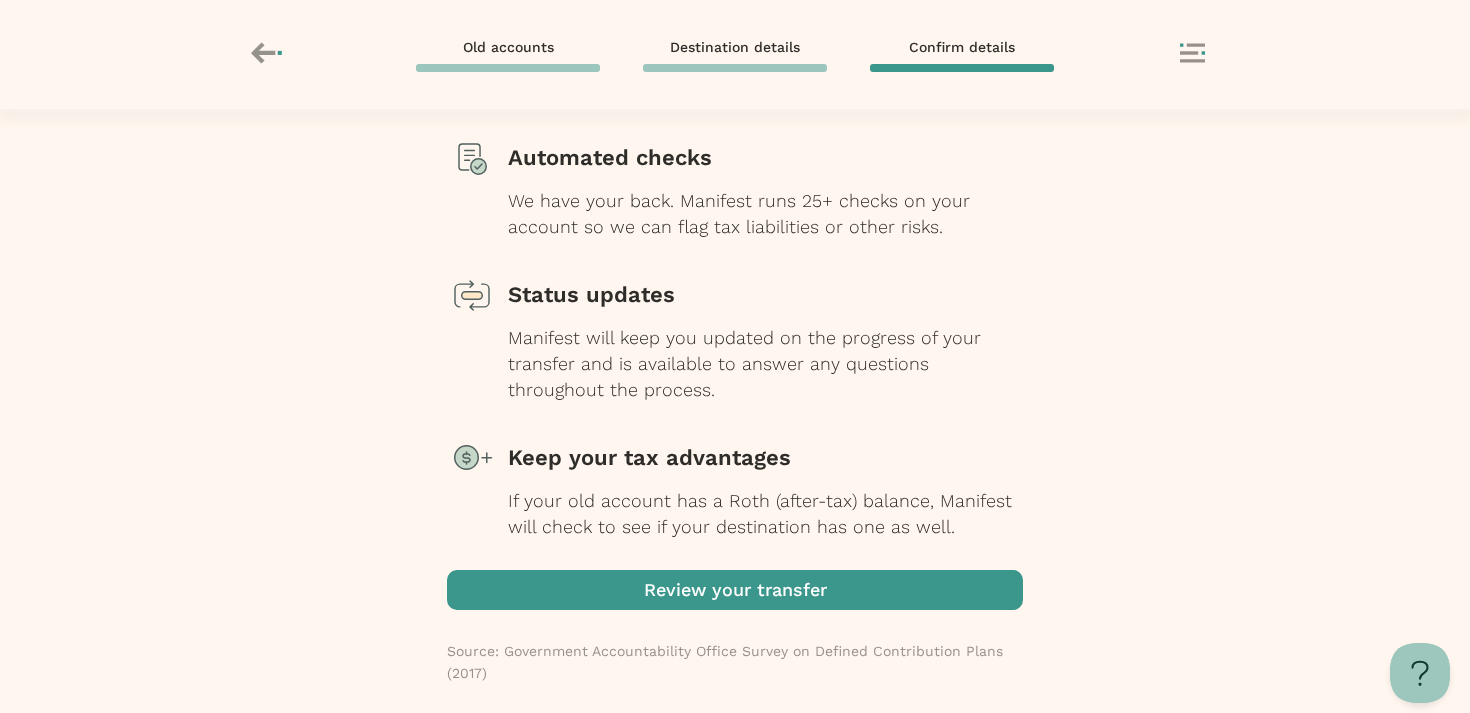 scroll, scrollTop: 210, scrollLeft: 0, axis: vertical 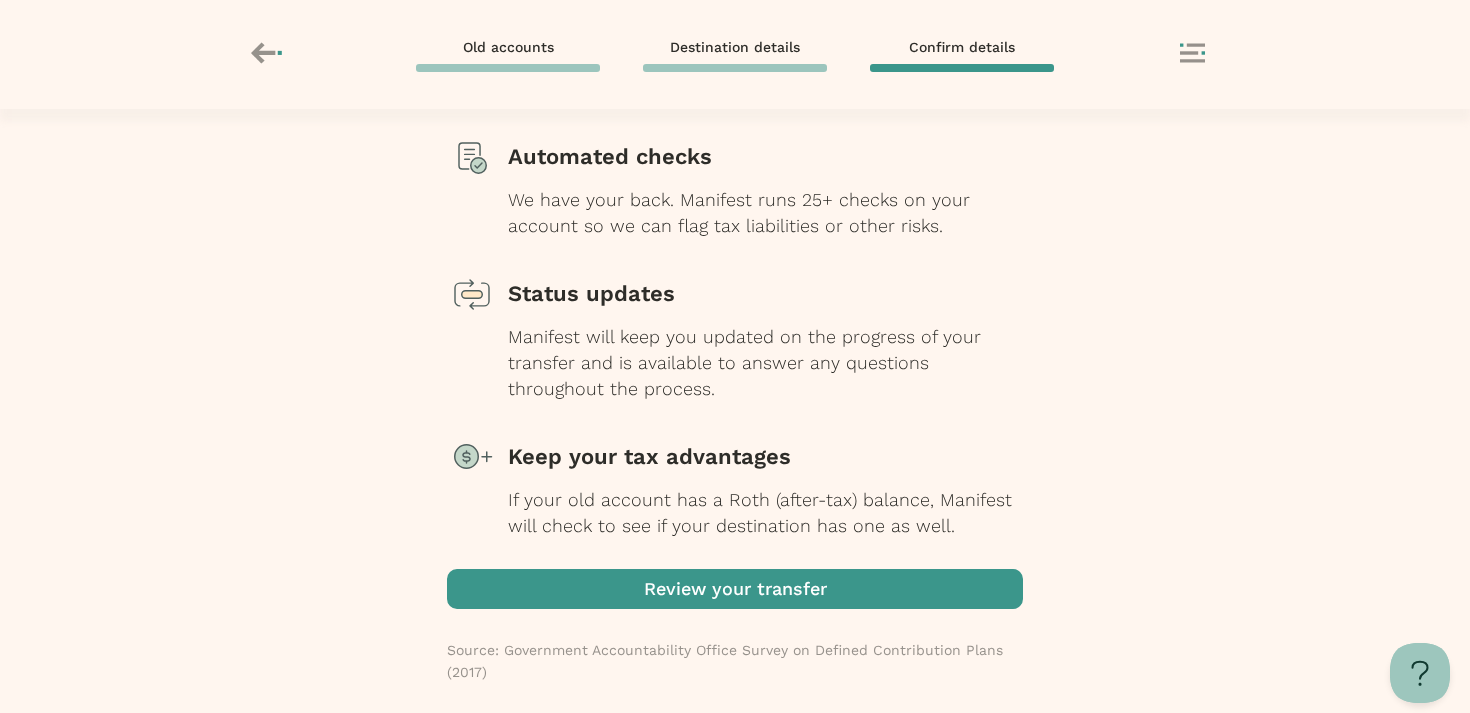 click at bounding box center (735, 589) 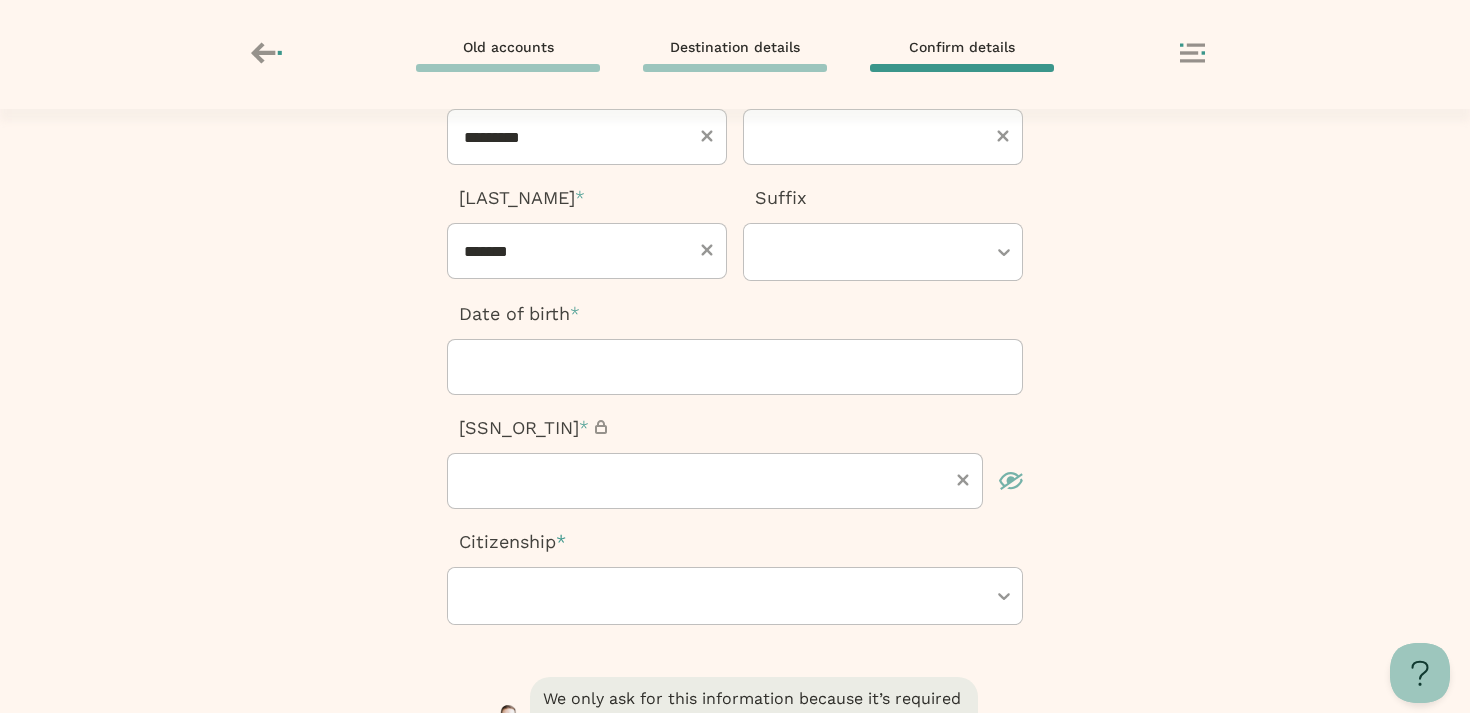 scroll, scrollTop: 152, scrollLeft: 0, axis: vertical 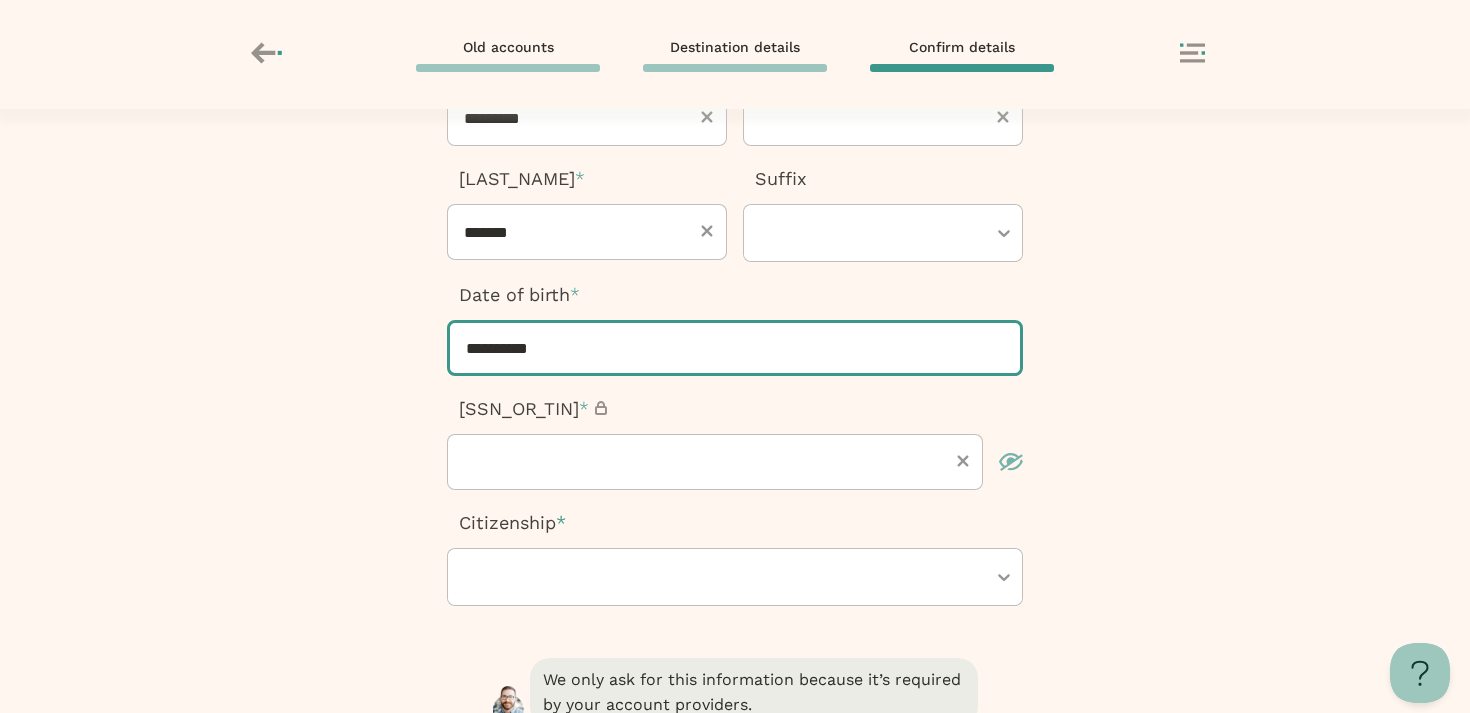 click on "**********" at bounding box center [735, 348] 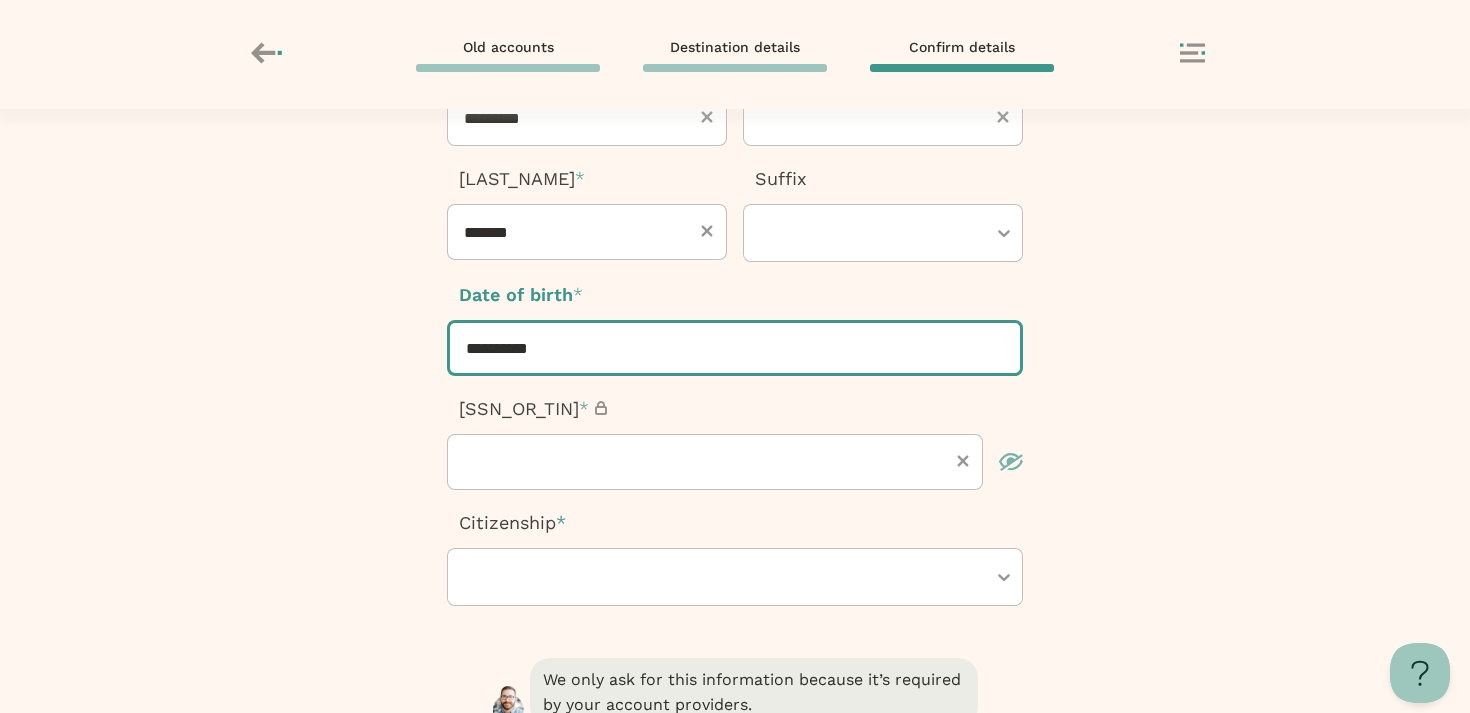 type on "**********" 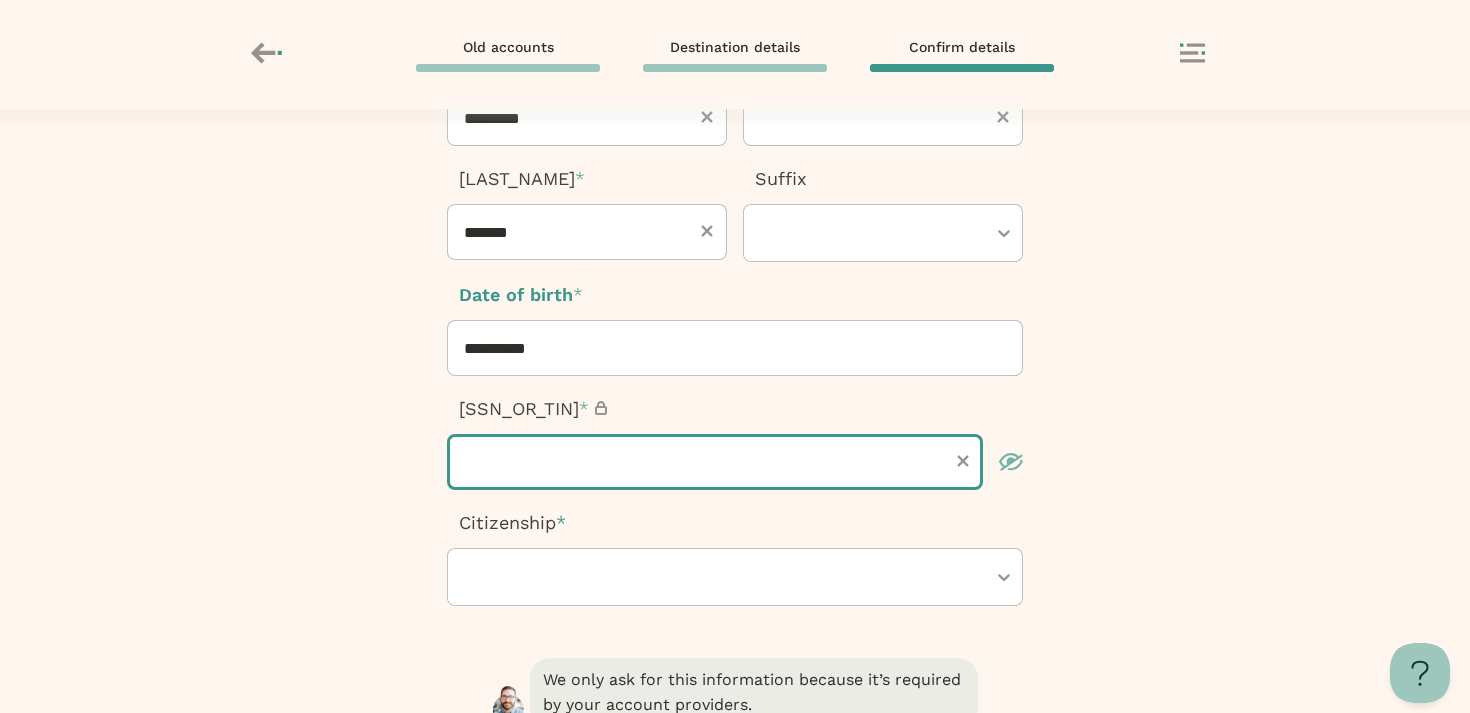click at bounding box center (715, 462) 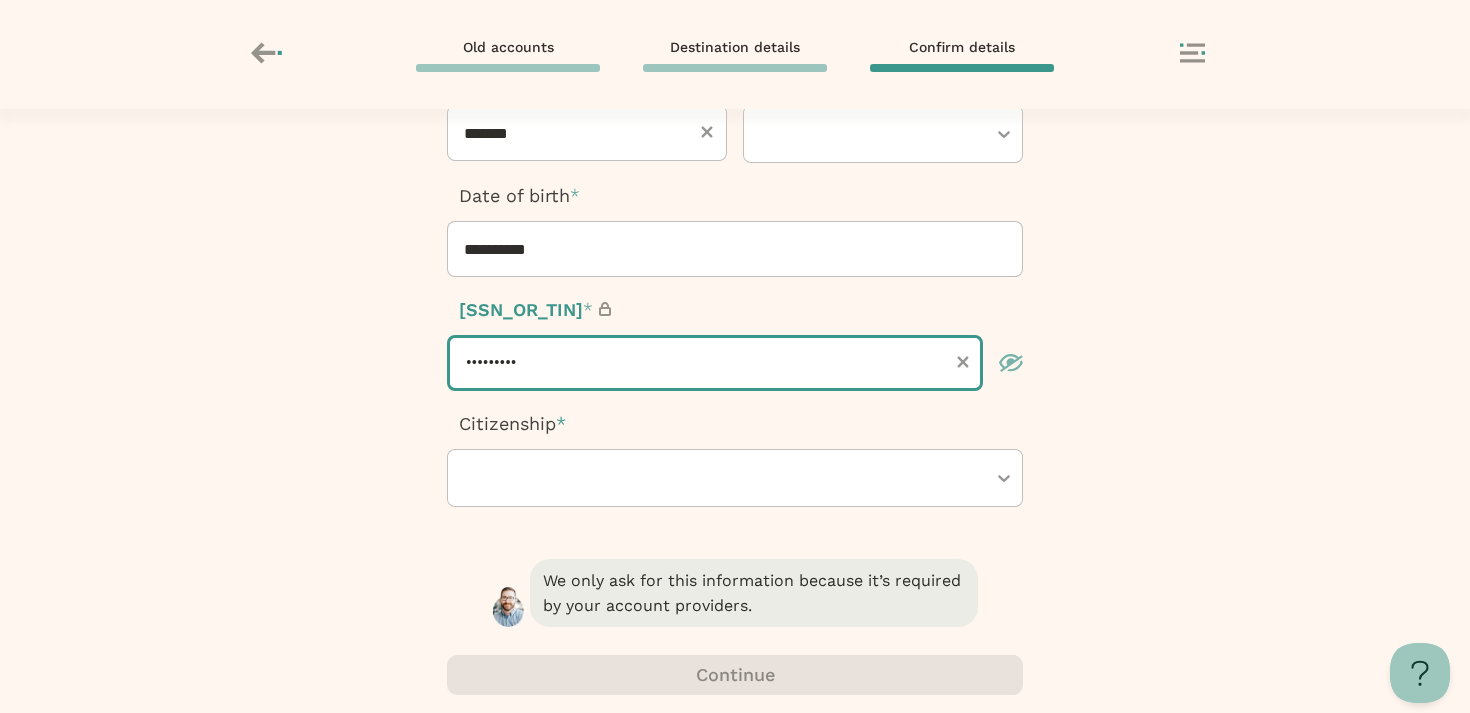 scroll, scrollTop: 267, scrollLeft: 0, axis: vertical 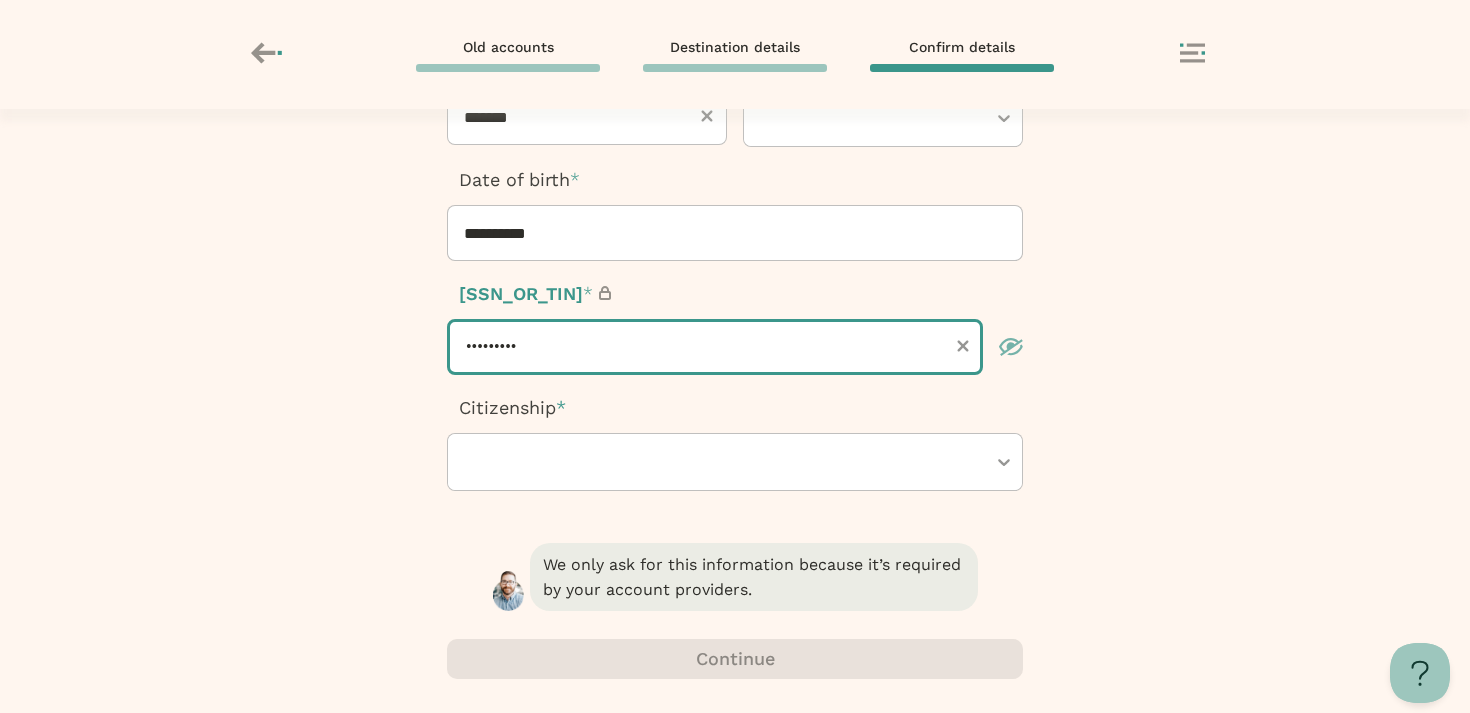 type on "*********" 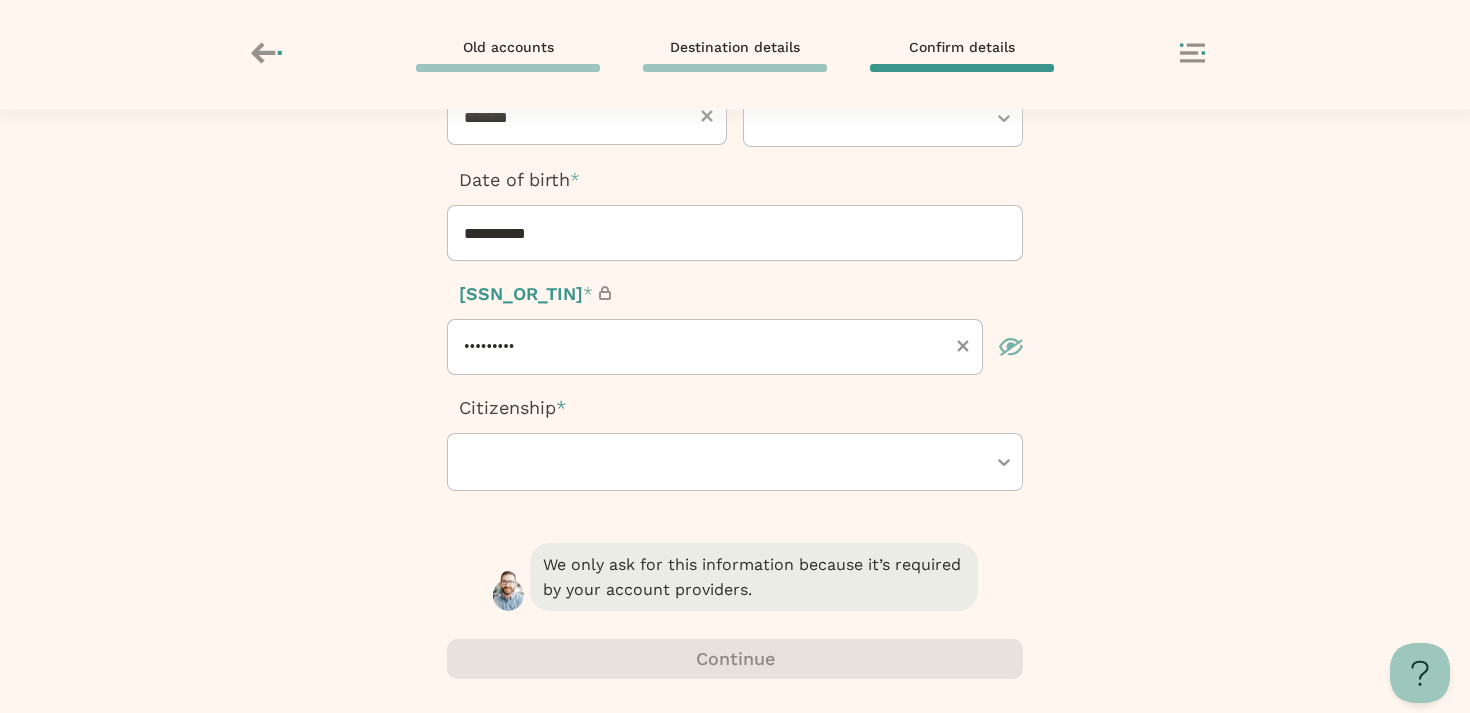 click at bounding box center (725, 462) 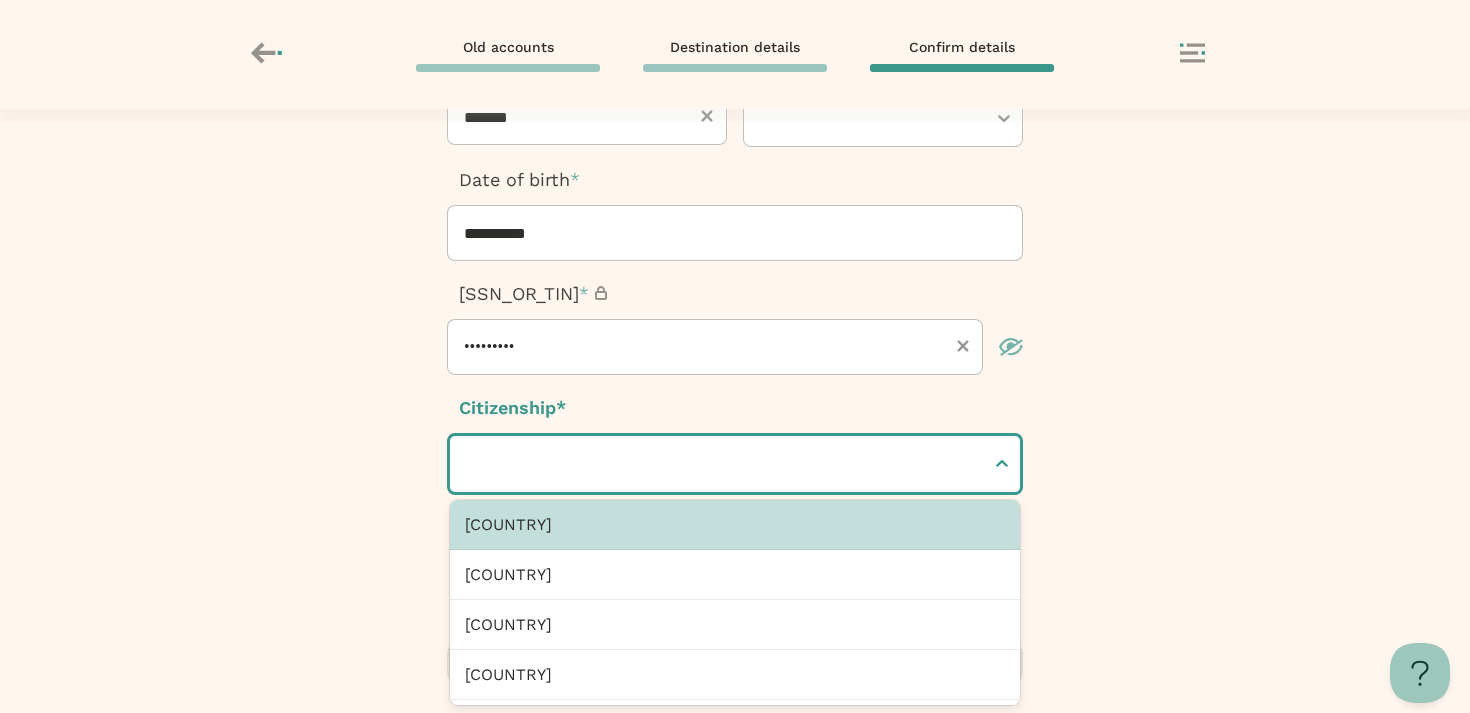 click on "[COUNTRY]" at bounding box center (735, 525) 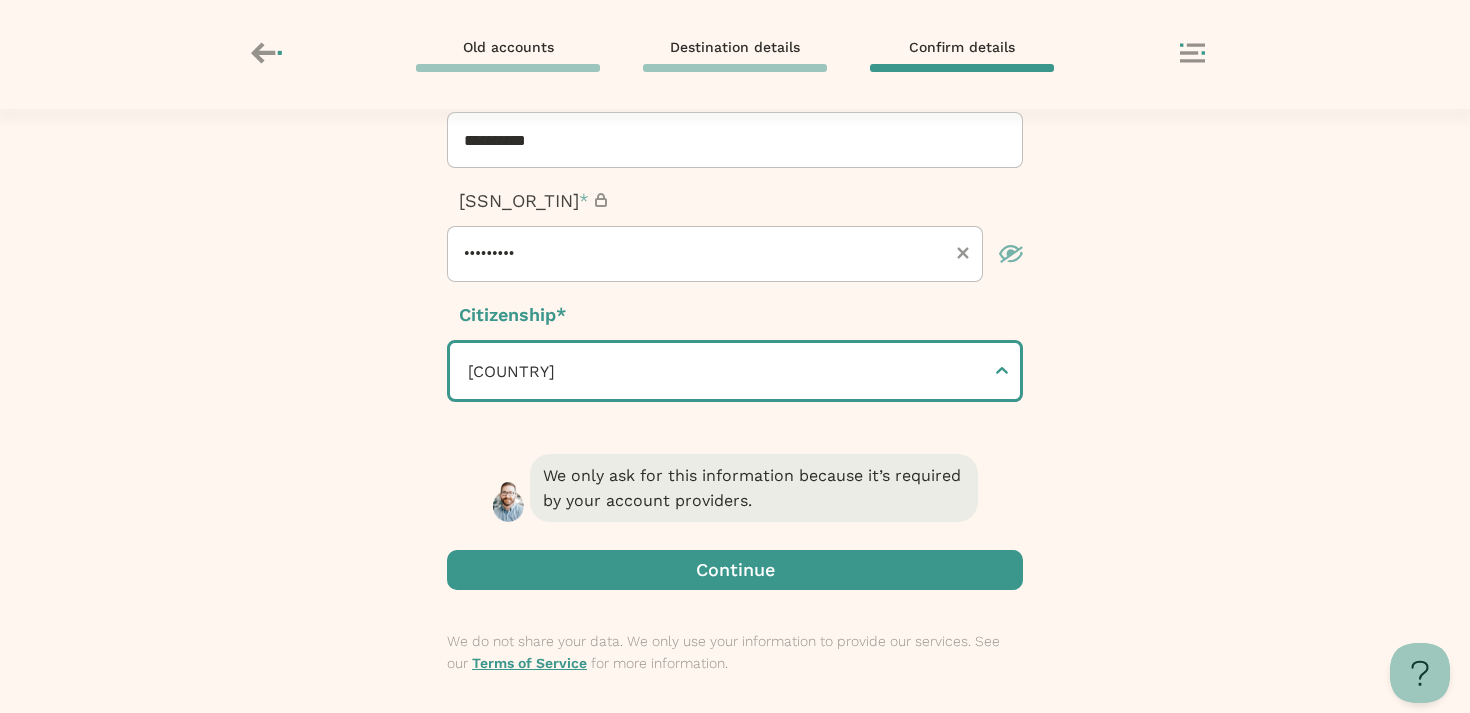 scroll, scrollTop: 381, scrollLeft: 0, axis: vertical 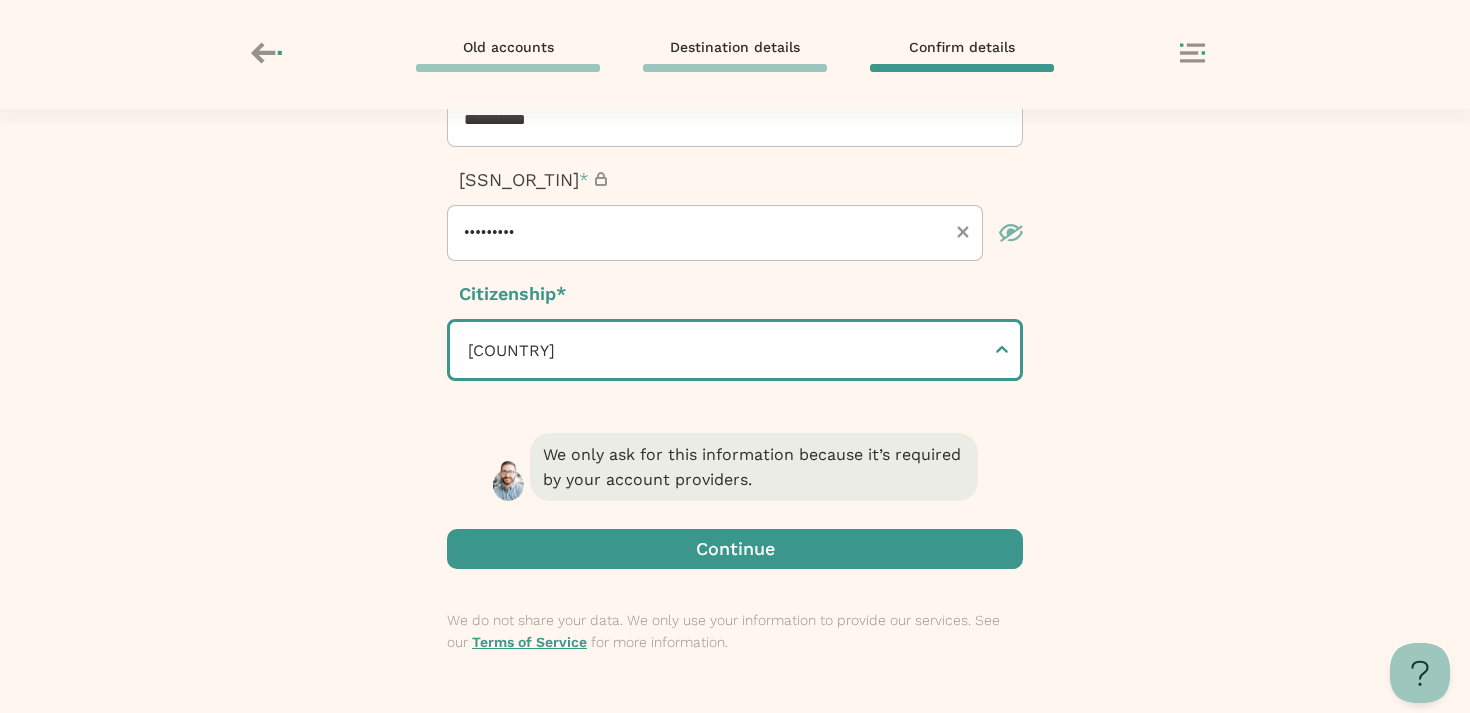 click at bounding box center (735, 549) 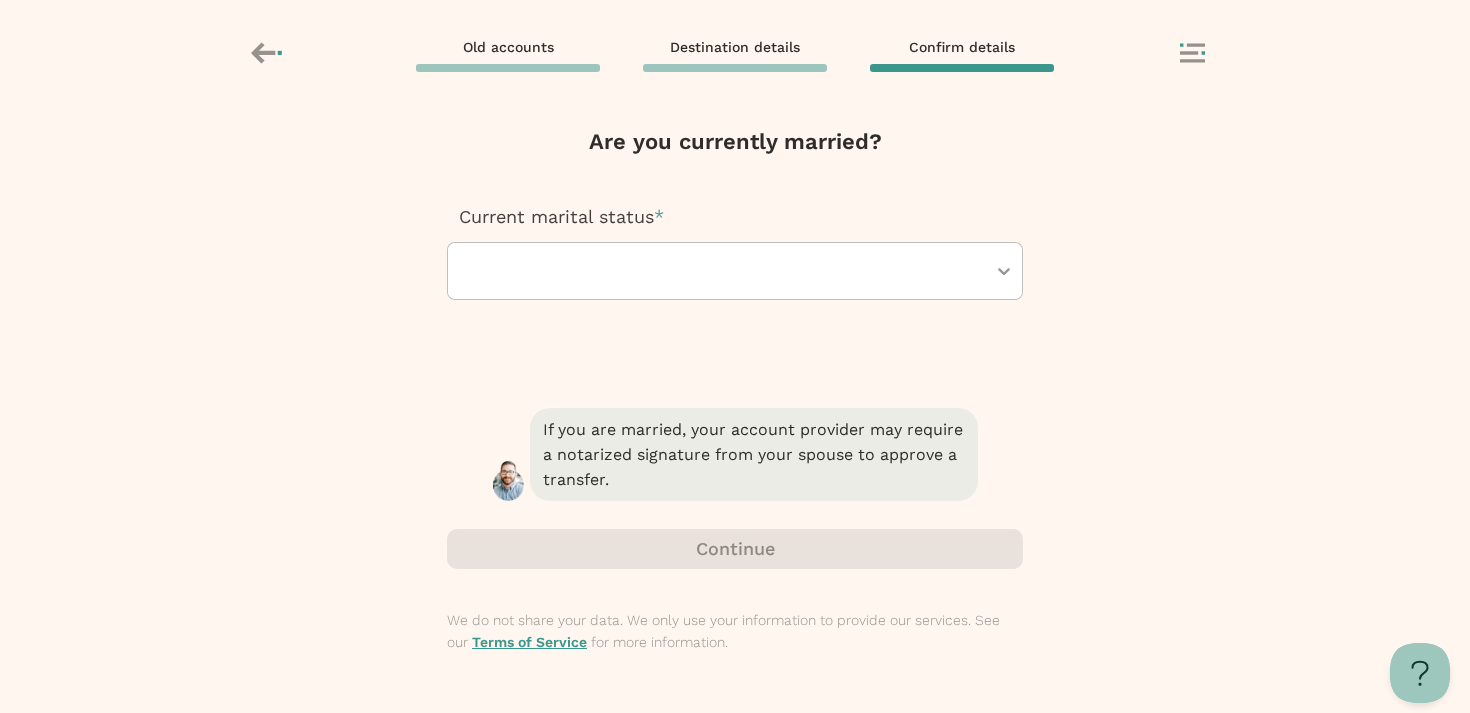 click at bounding box center (725, 271) 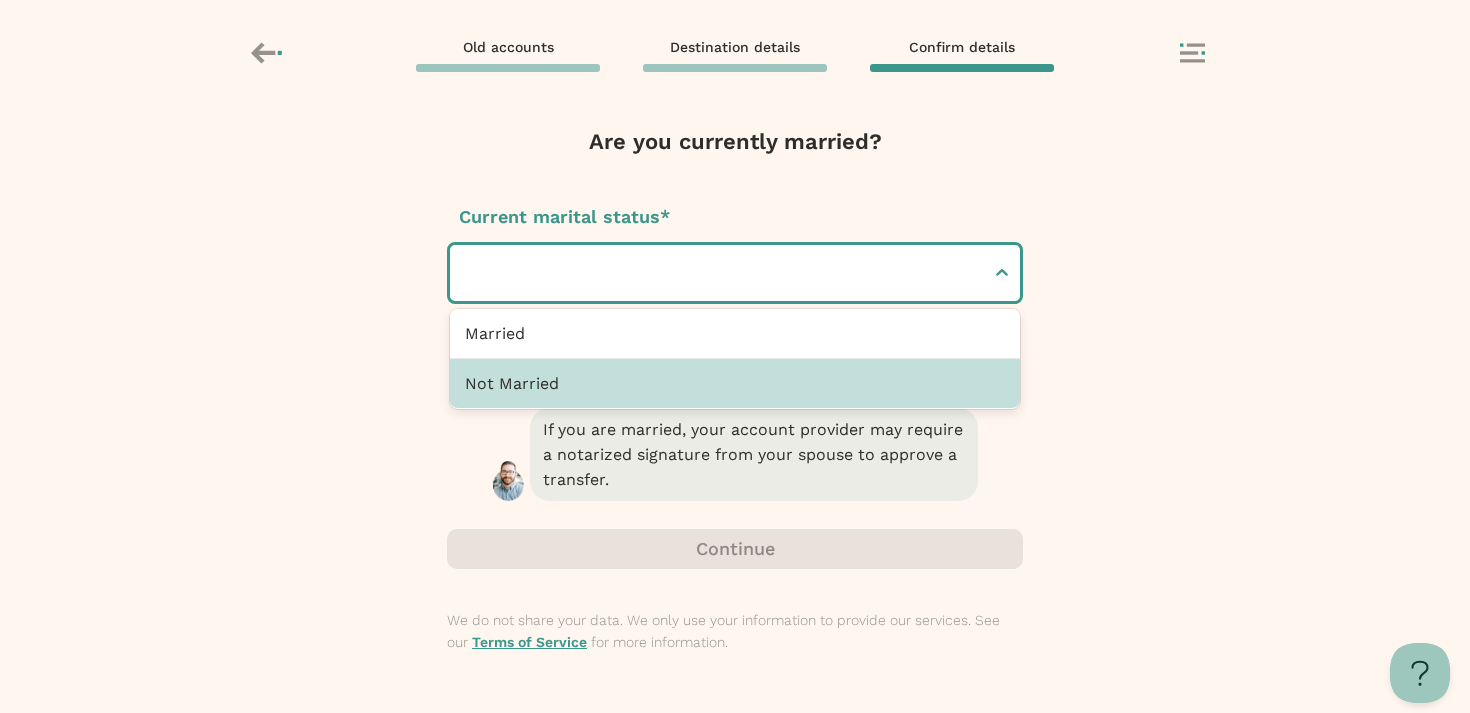 click on "Not Married" at bounding box center (735, 383) 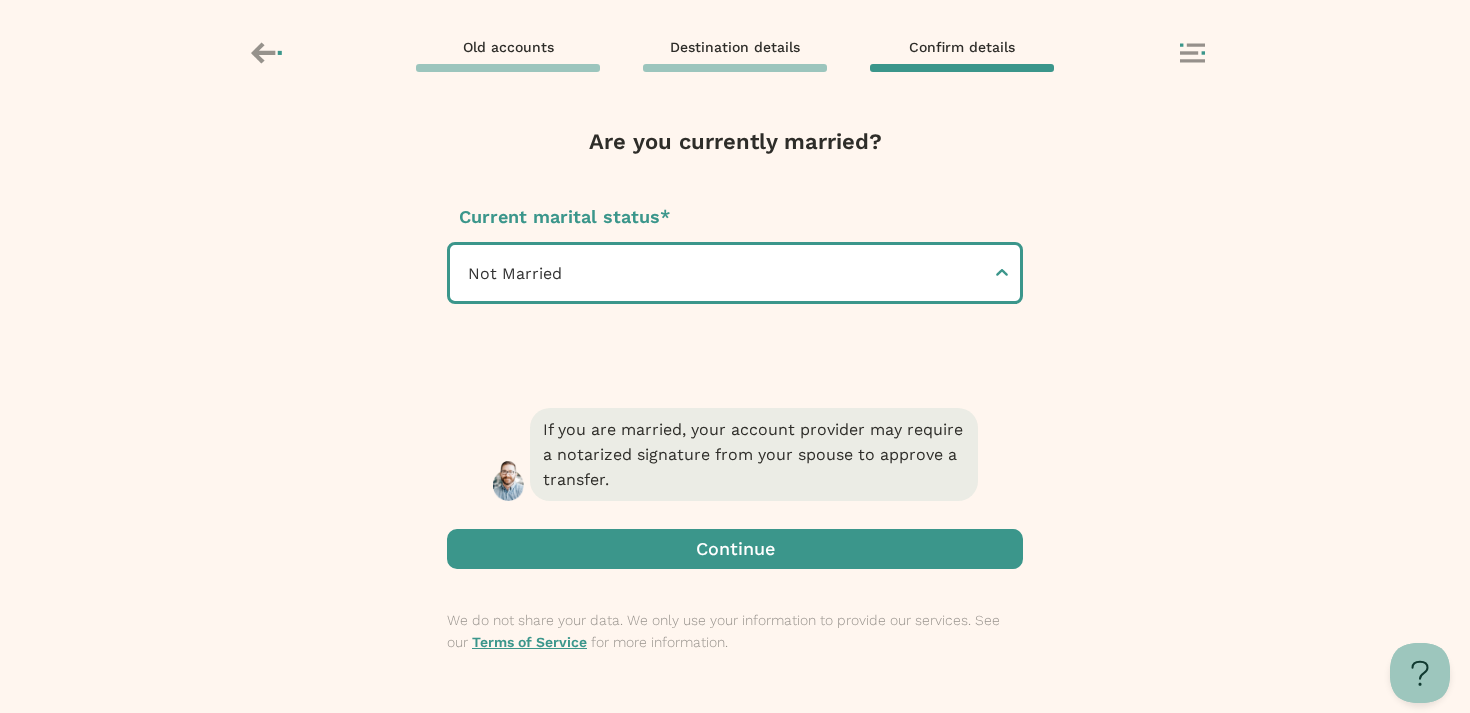 click at bounding box center [735, 549] 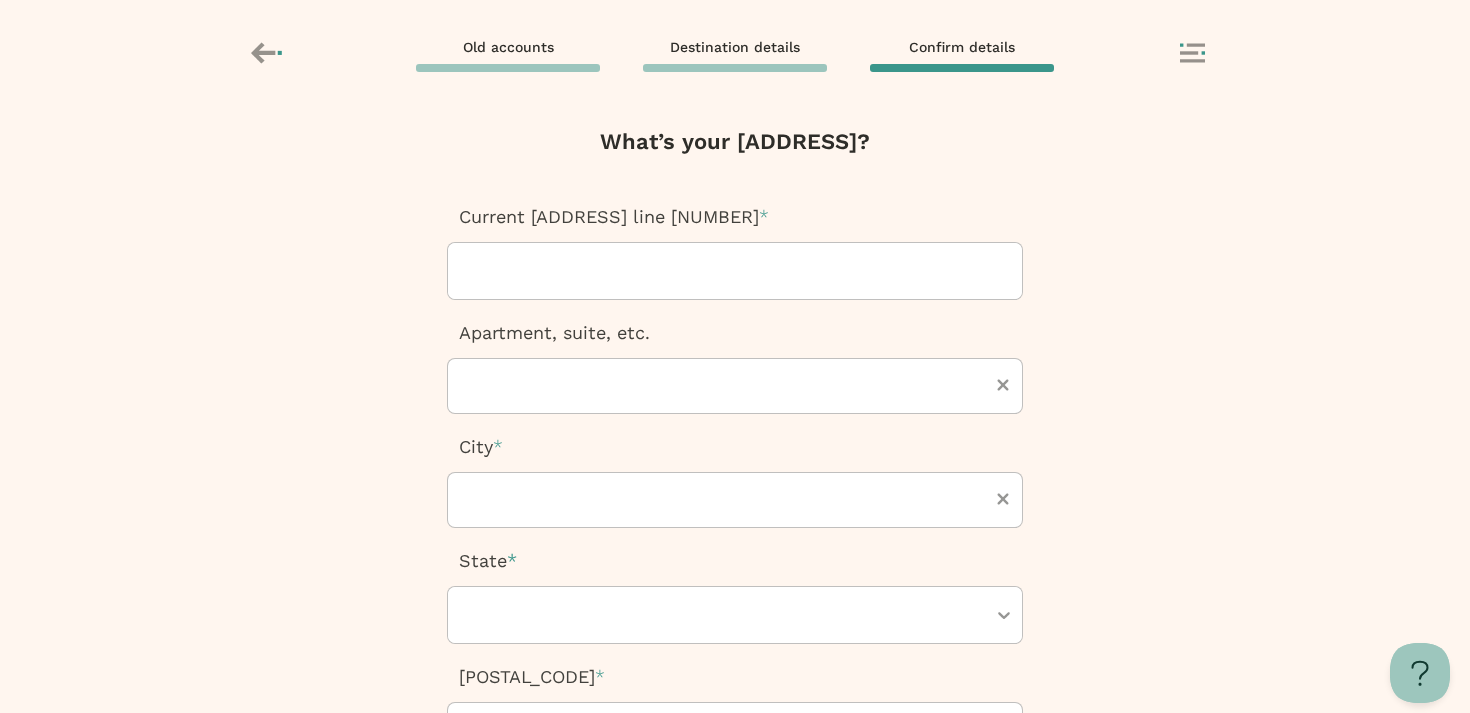 click at bounding box center [735, 271] 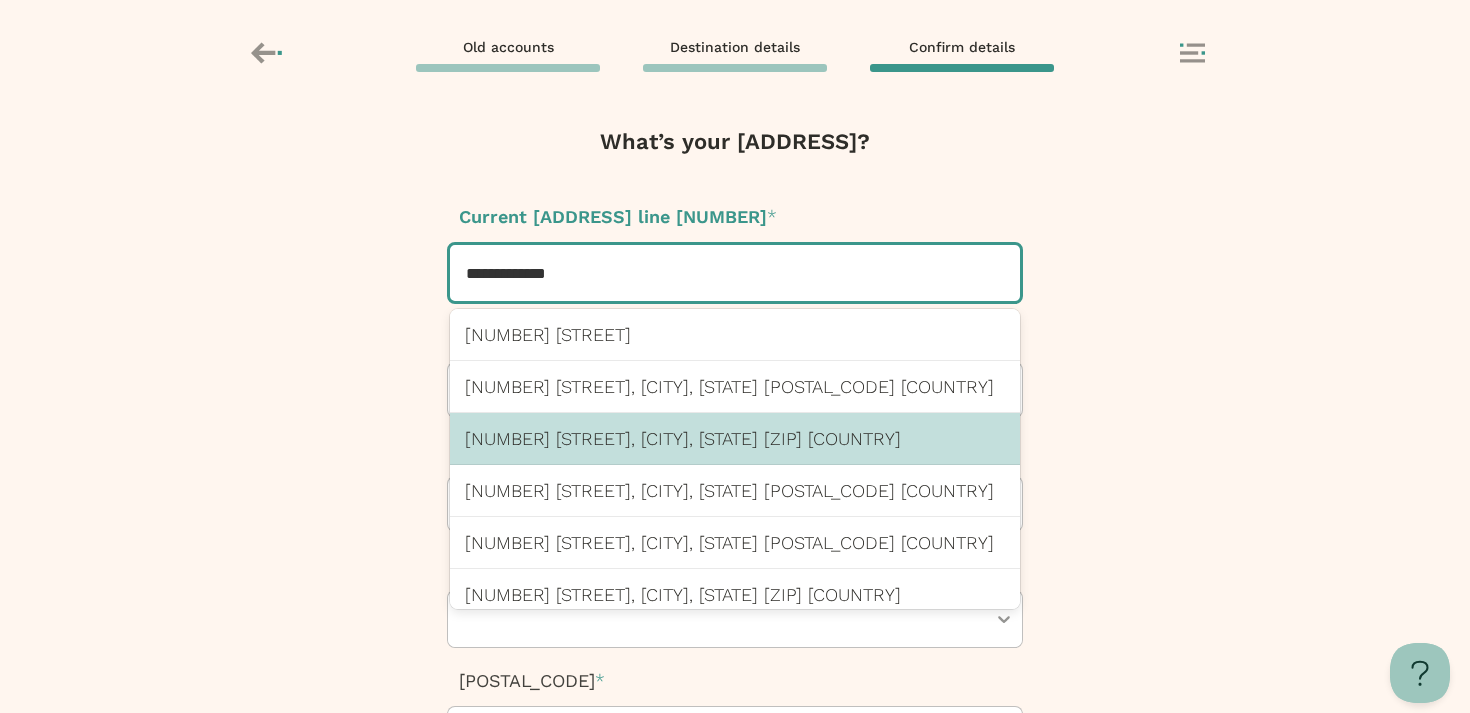 click on "[NUMBER] [STREET], [CITY], [STATE] [ZIP] [COUNTRY]" at bounding box center (735, 438) 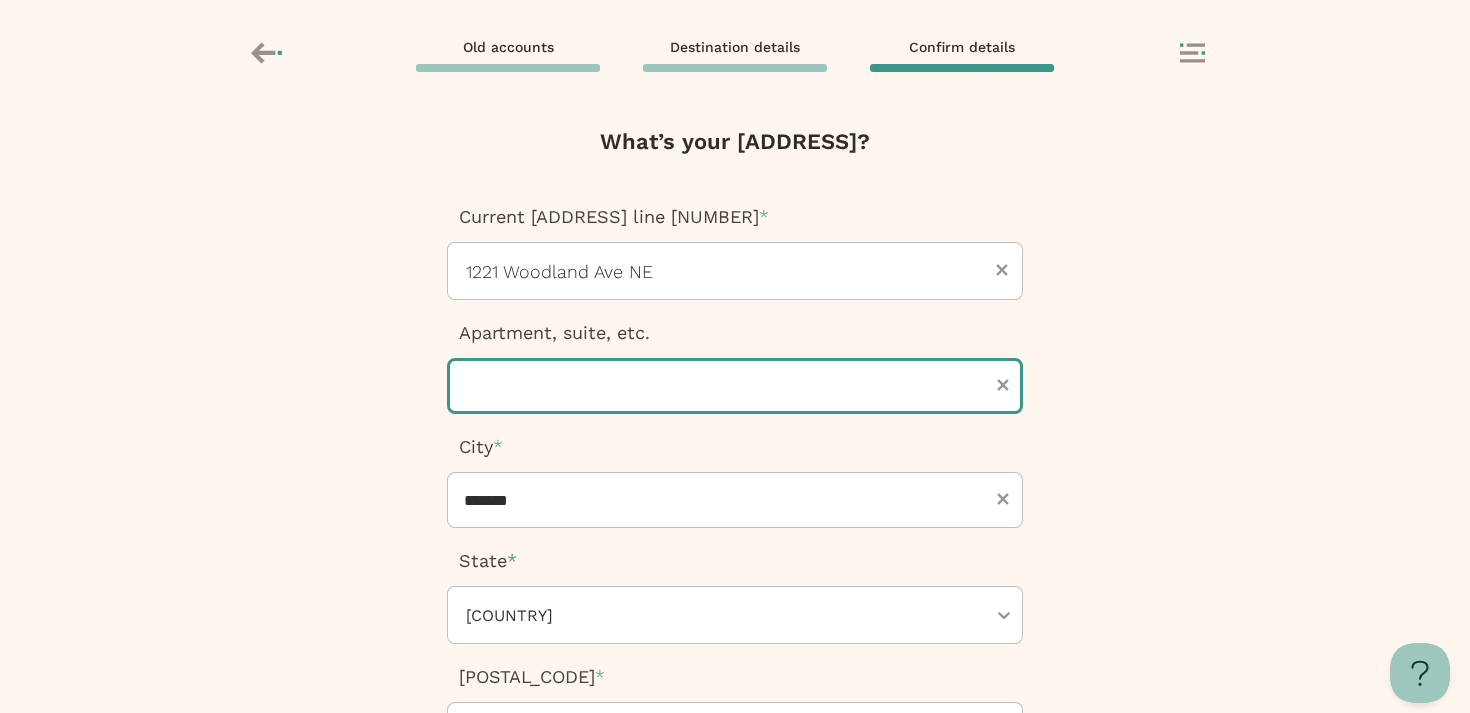 click at bounding box center (735, 386) 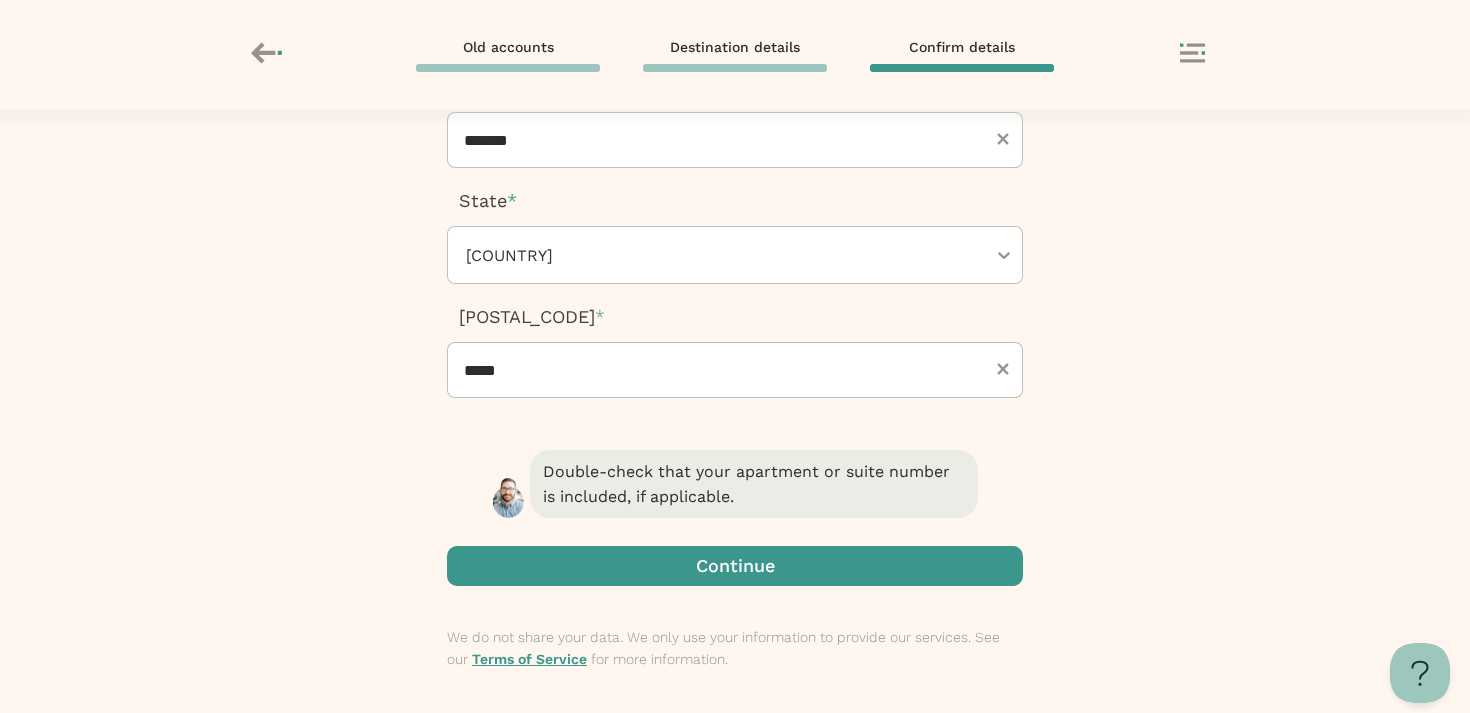 scroll, scrollTop: 362, scrollLeft: 0, axis: vertical 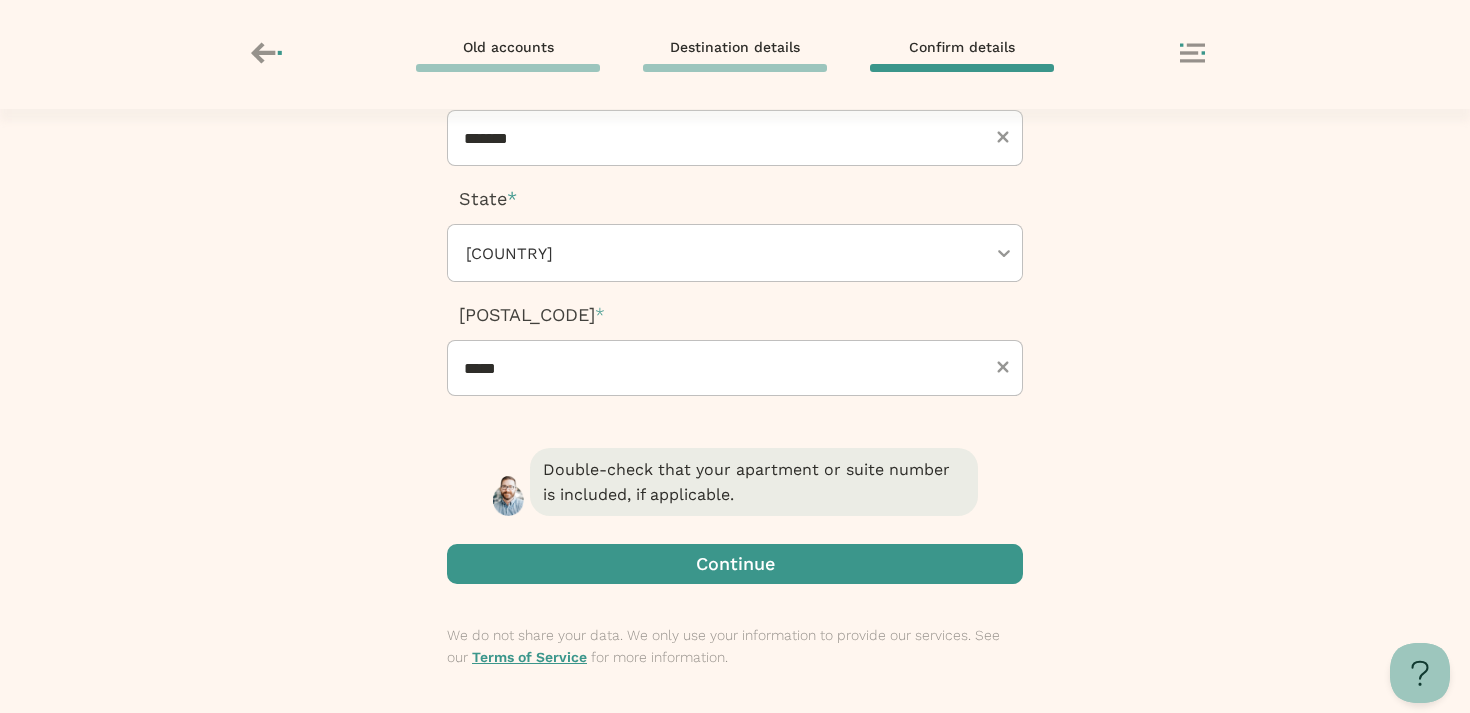 type on "**" 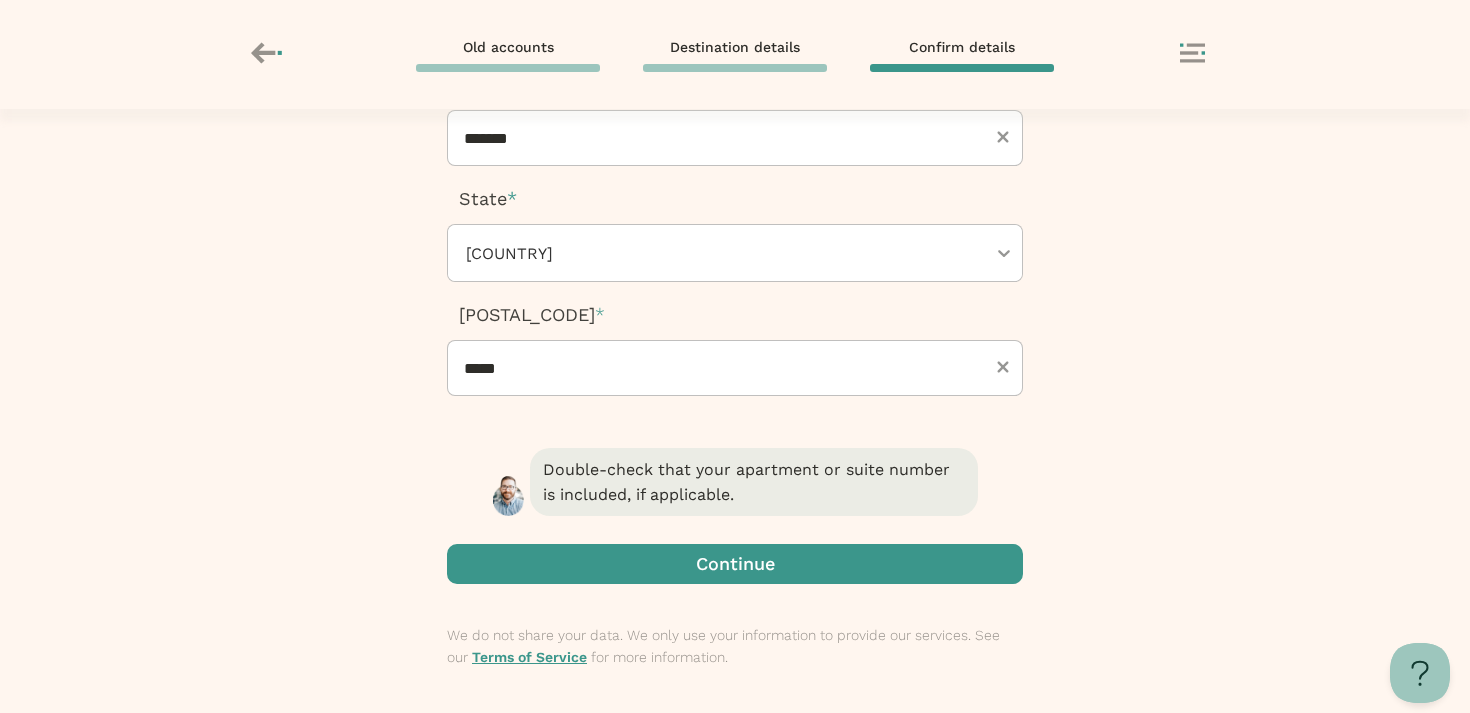 click at bounding box center (735, 564) 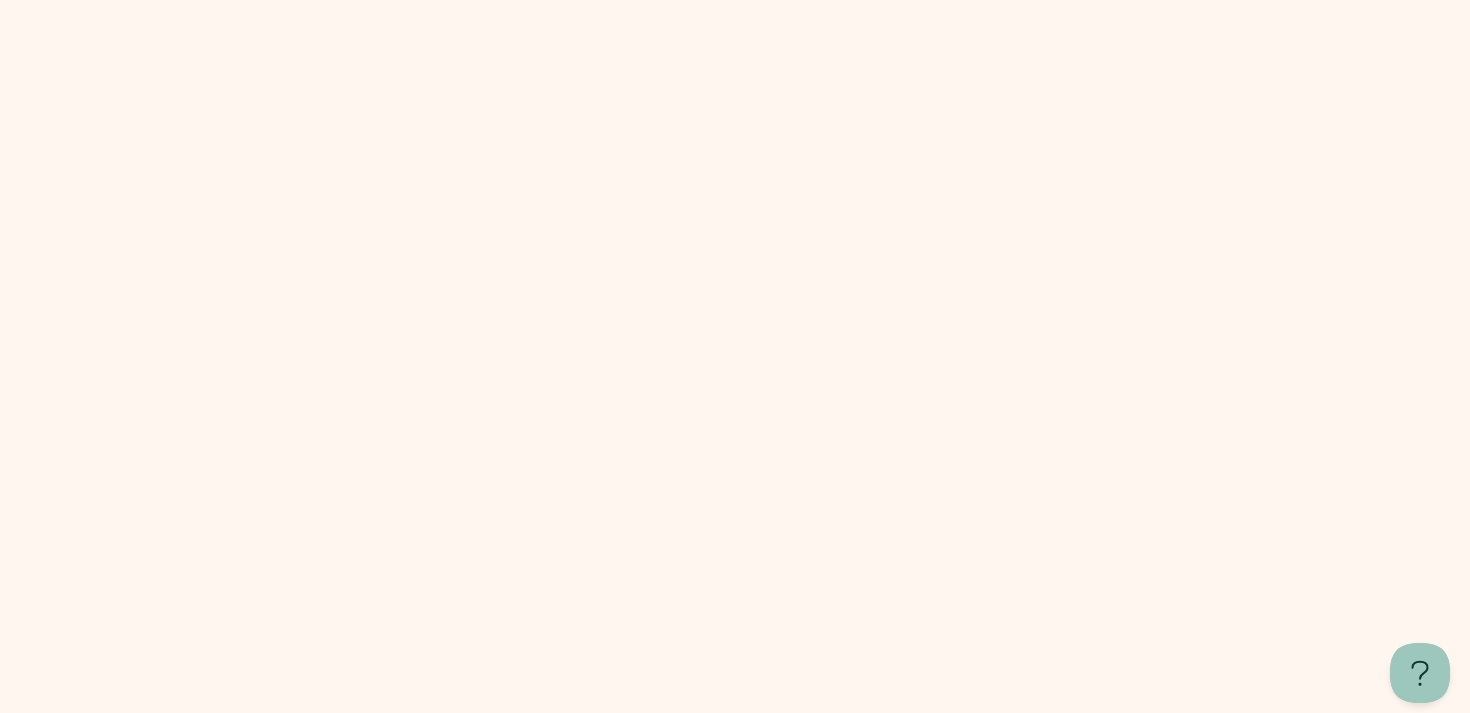 scroll, scrollTop: 0, scrollLeft: 0, axis: both 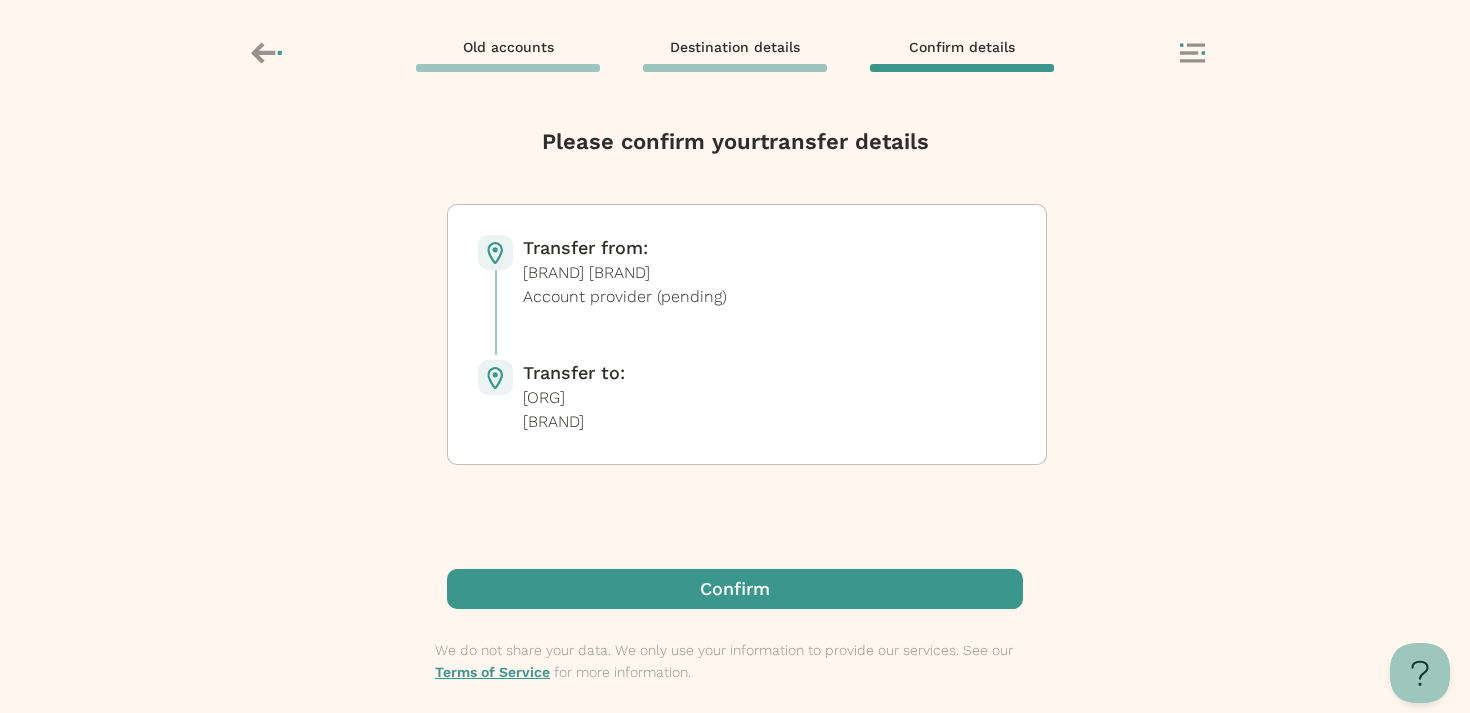 click at bounding box center [735, 589] 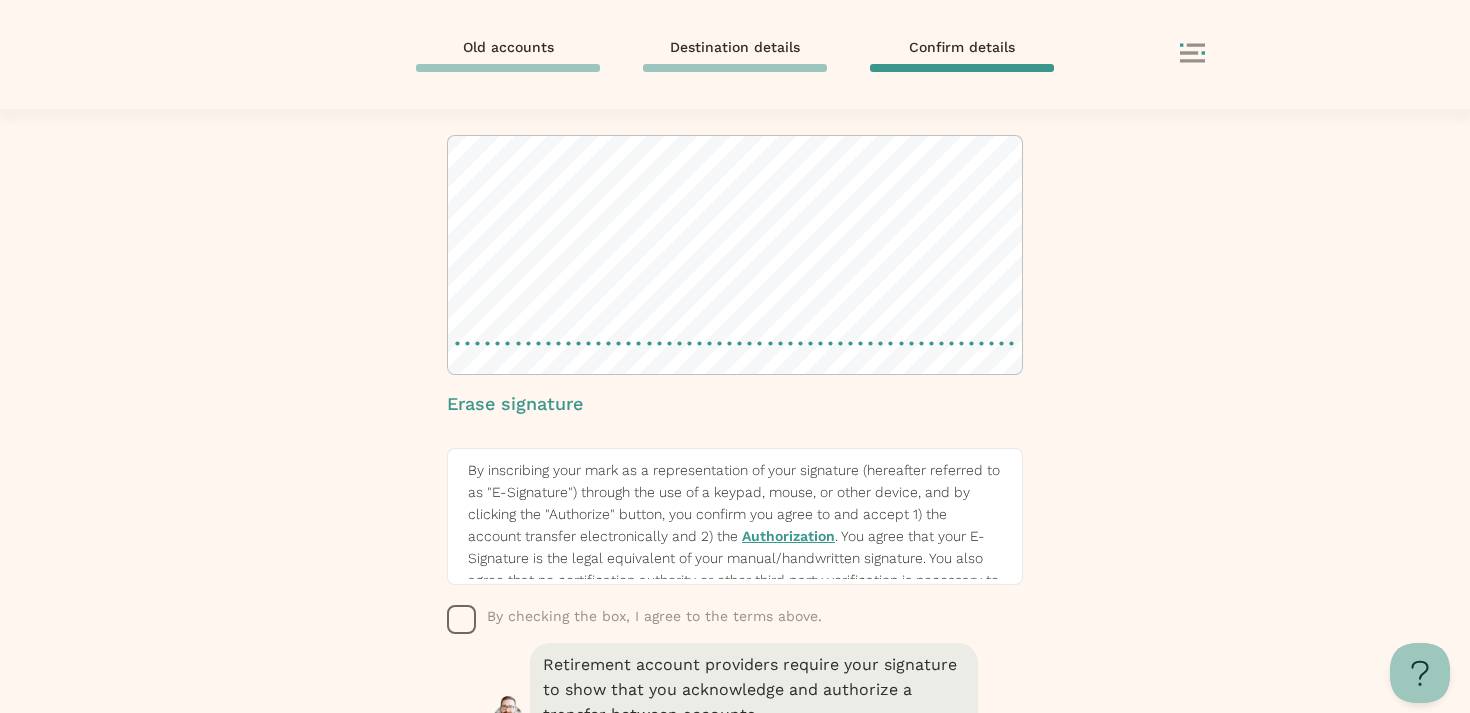 scroll, scrollTop: 74, scrollLeft: 0, axis: vertical 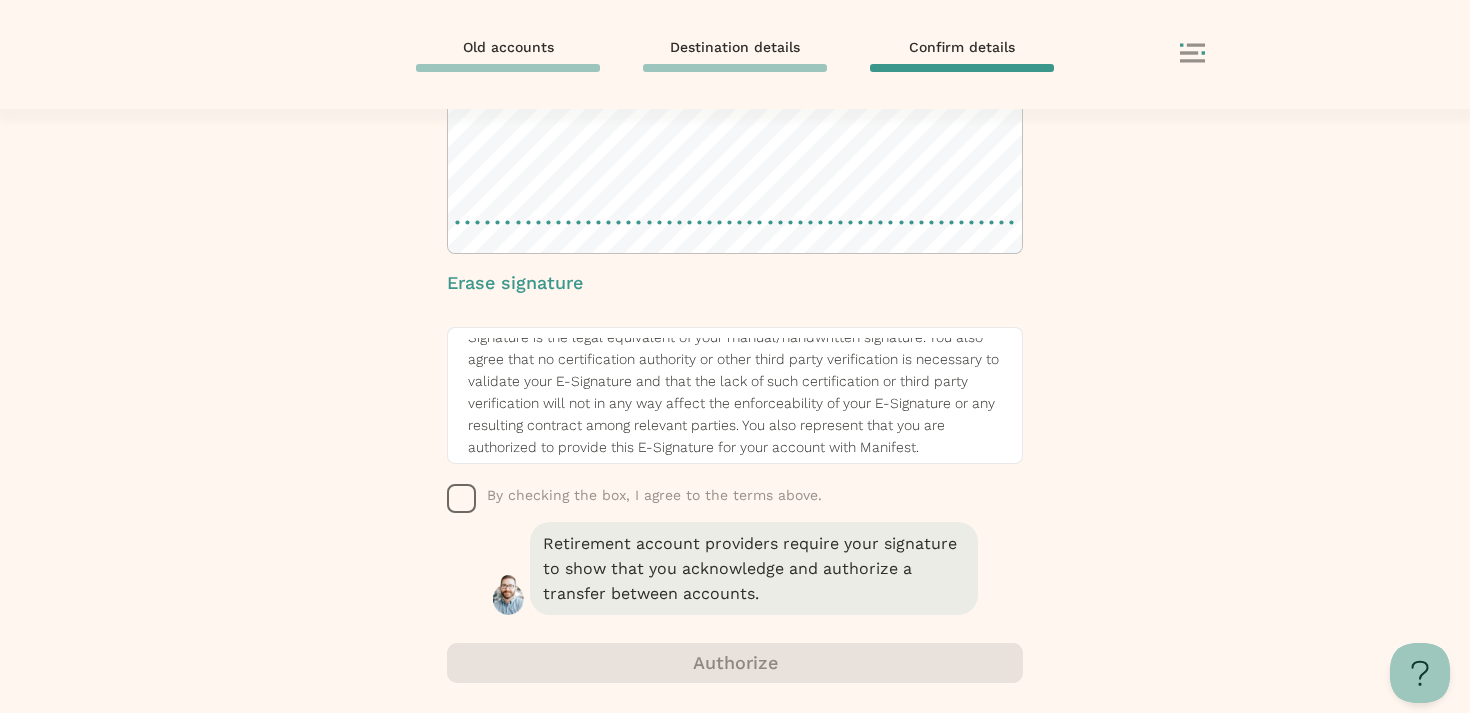 click at bounding box center (462, 499) 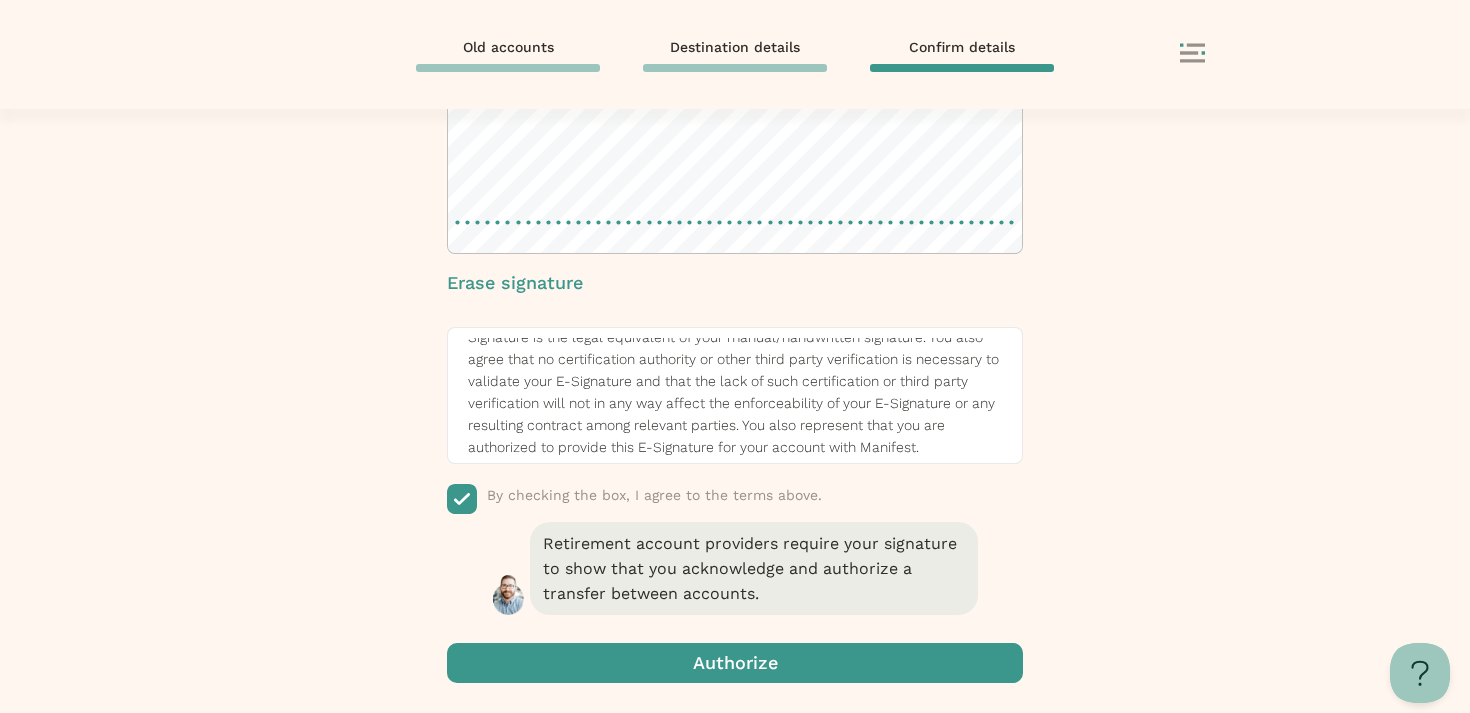 click at bounding box center (735, 663) 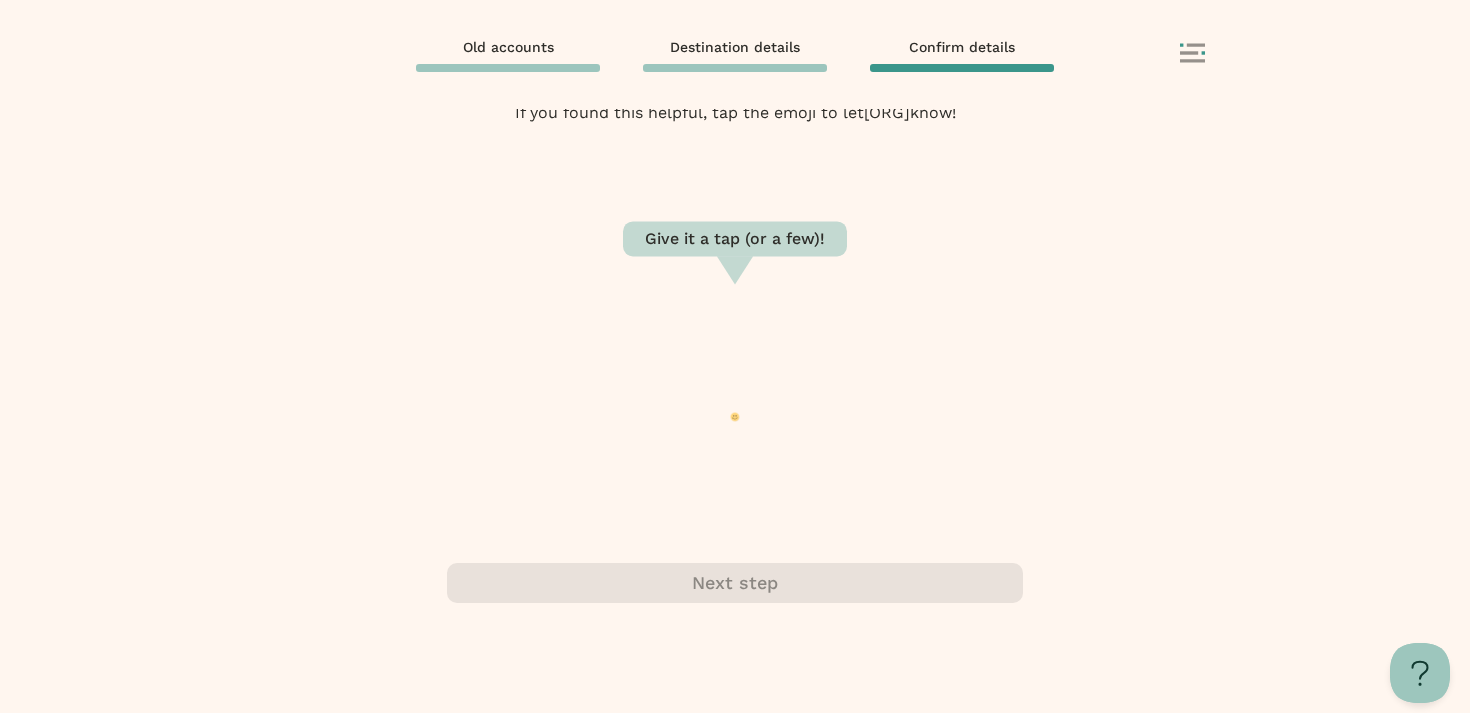 scroll, scrollTop: 0, scrollLeft: 0, axis: both 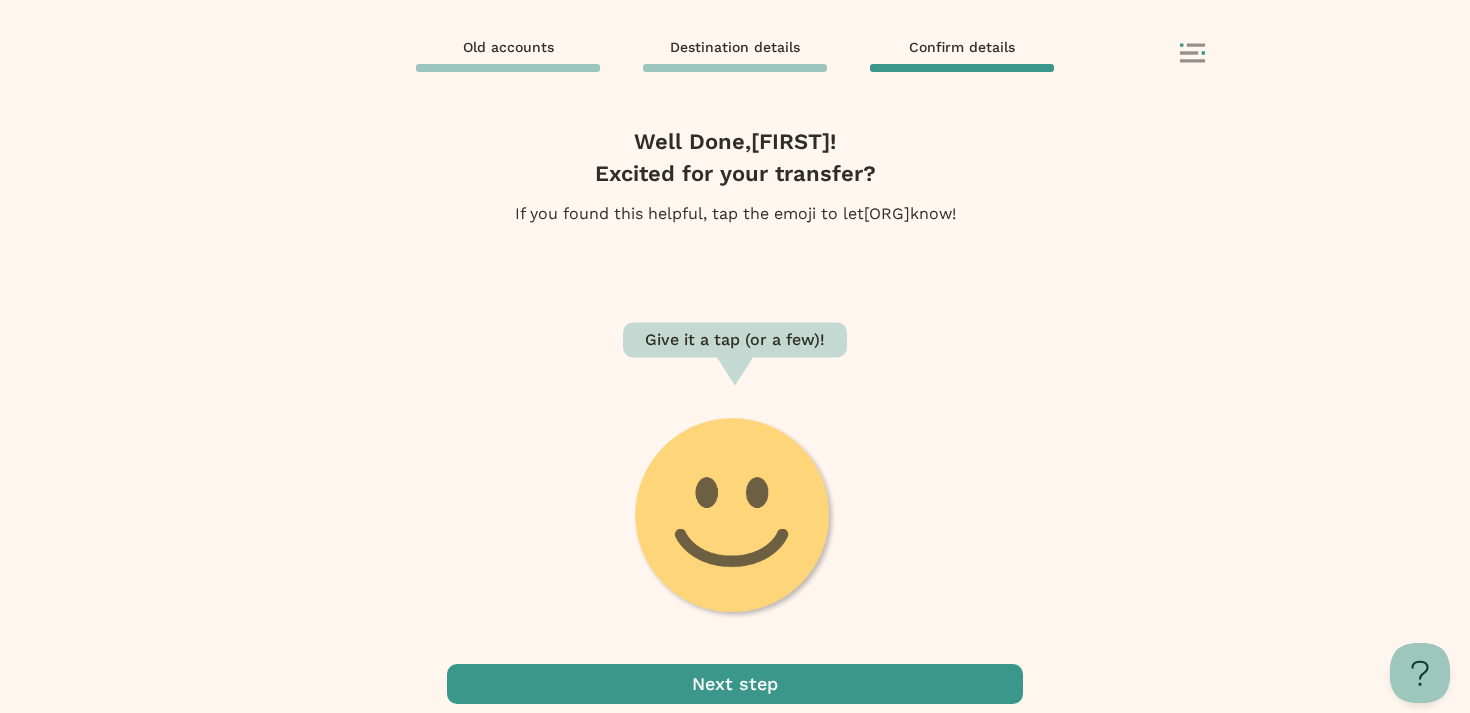 click at bounding box center (735, 684) 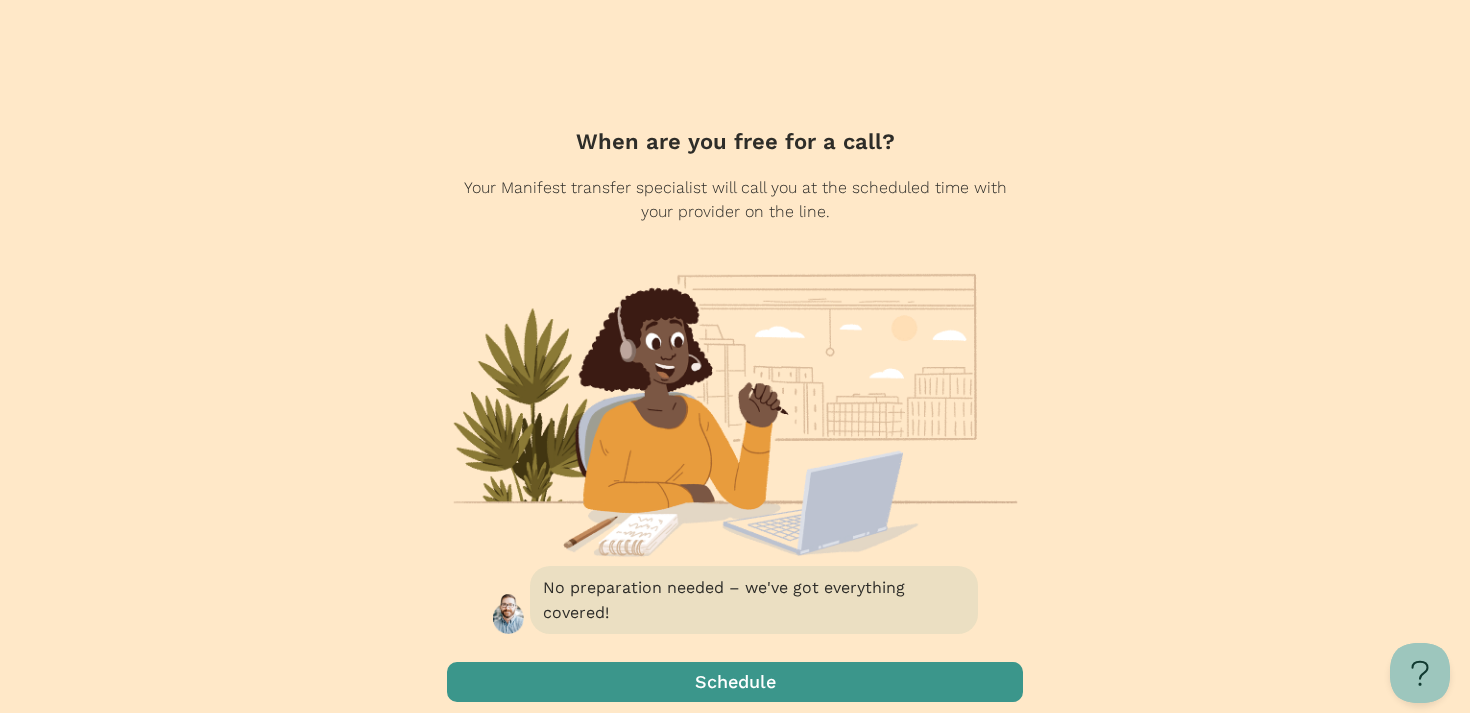 click at bounding box center [735, 682] 